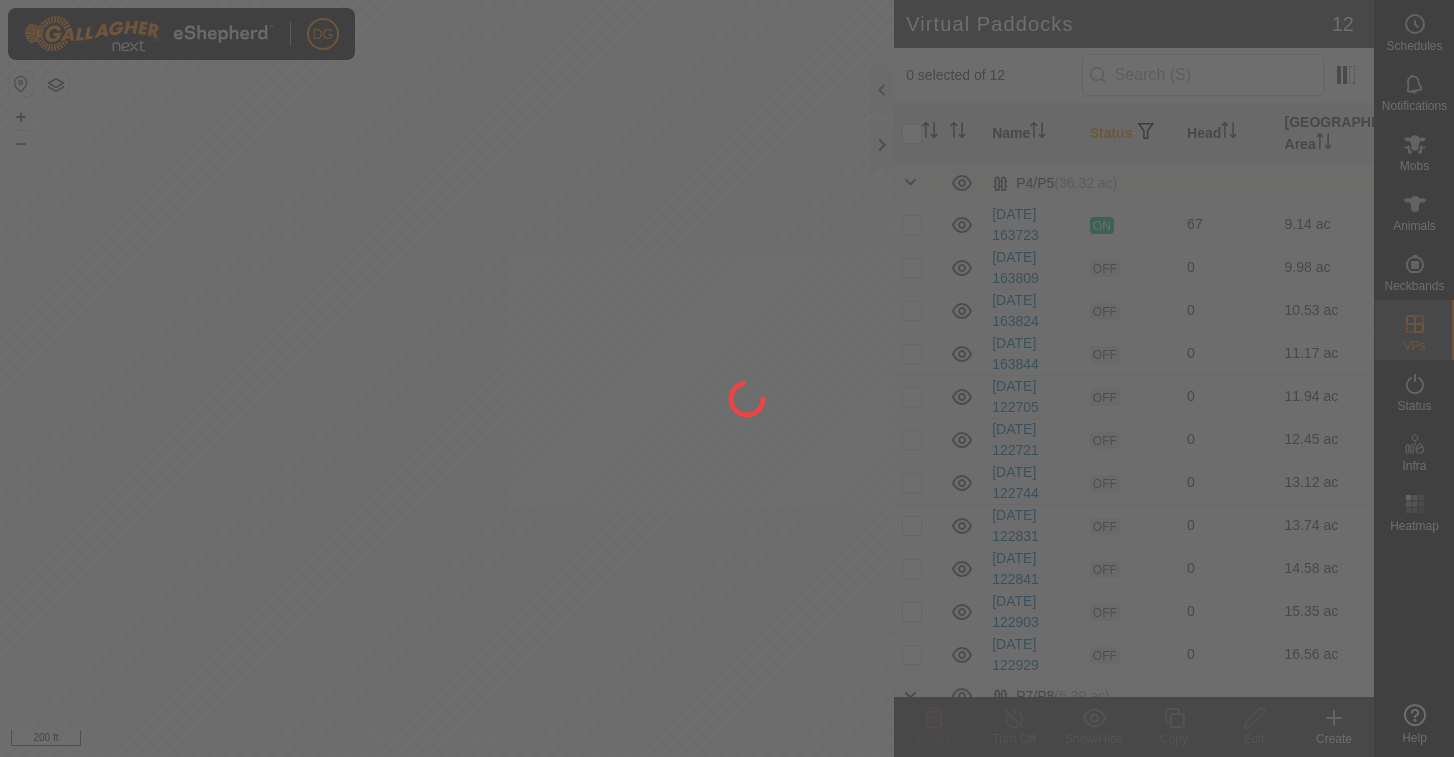 scroll, scrollTop: 0, scrollLeft: 0, axis: both 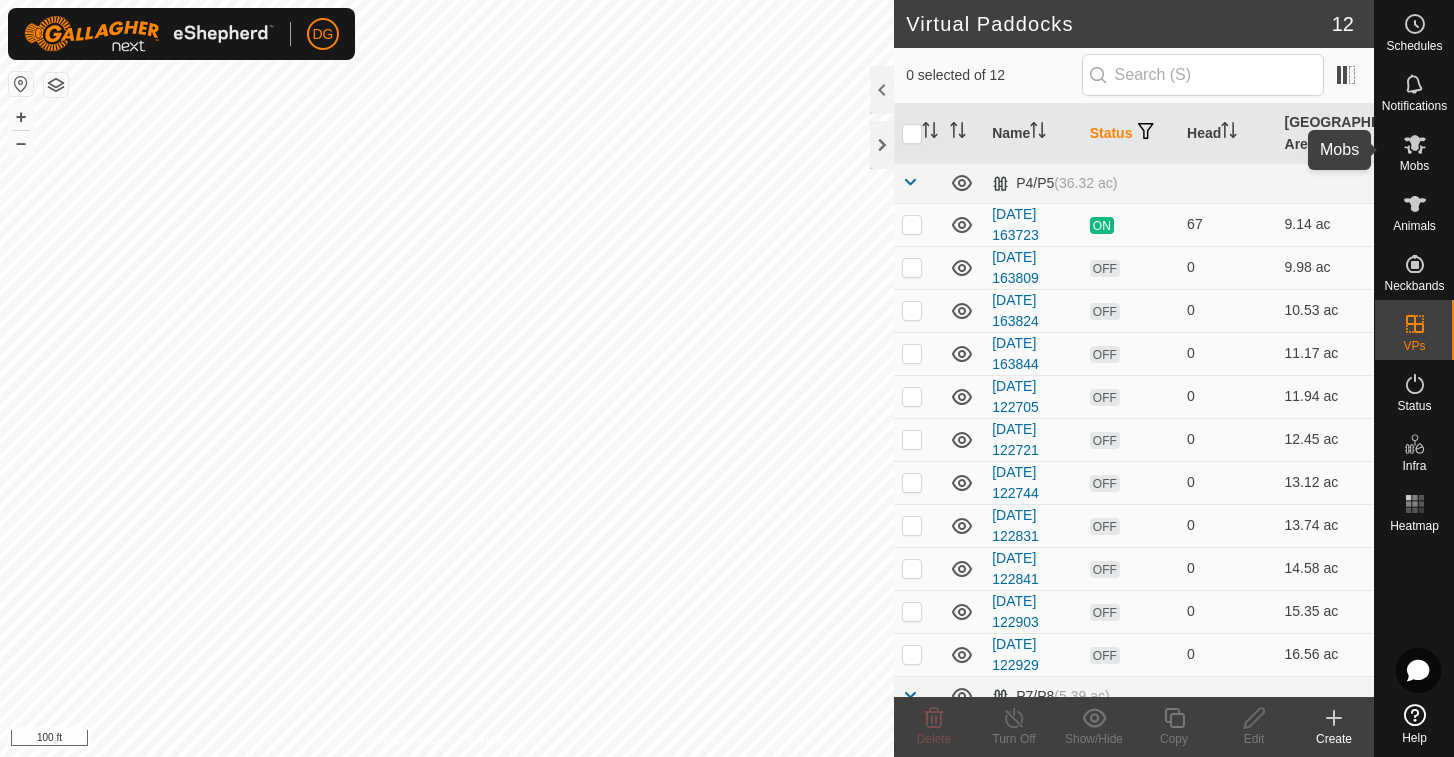 click 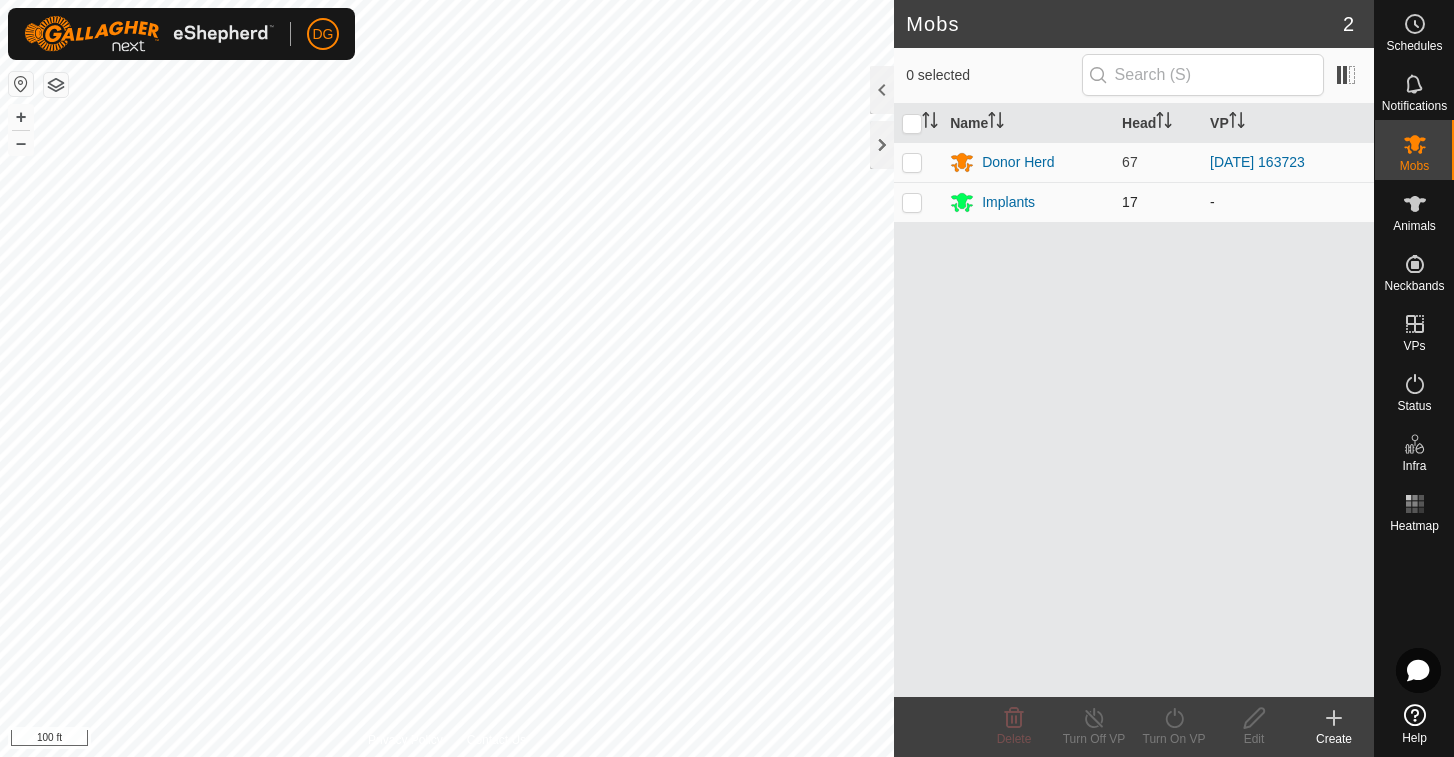click at bounding box center [912, 202] 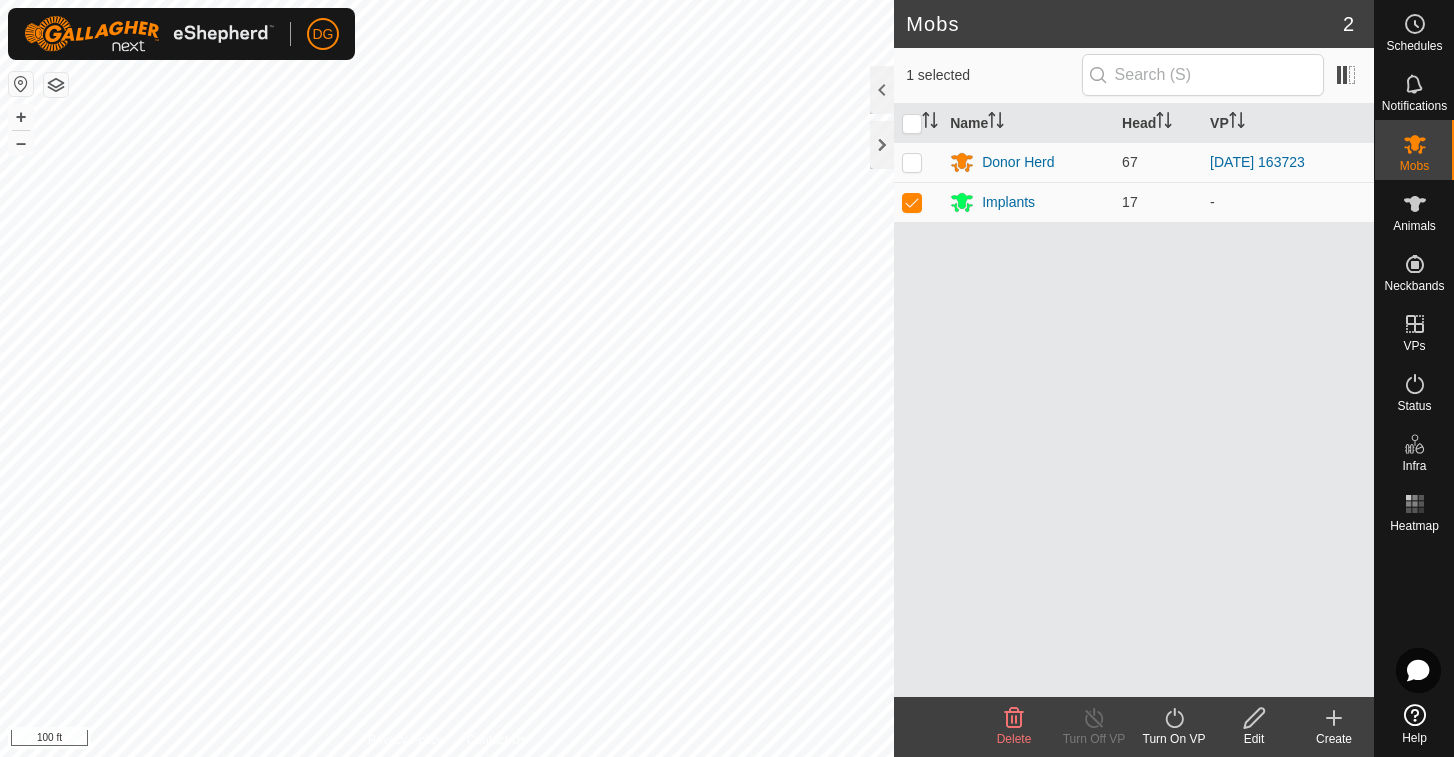 click 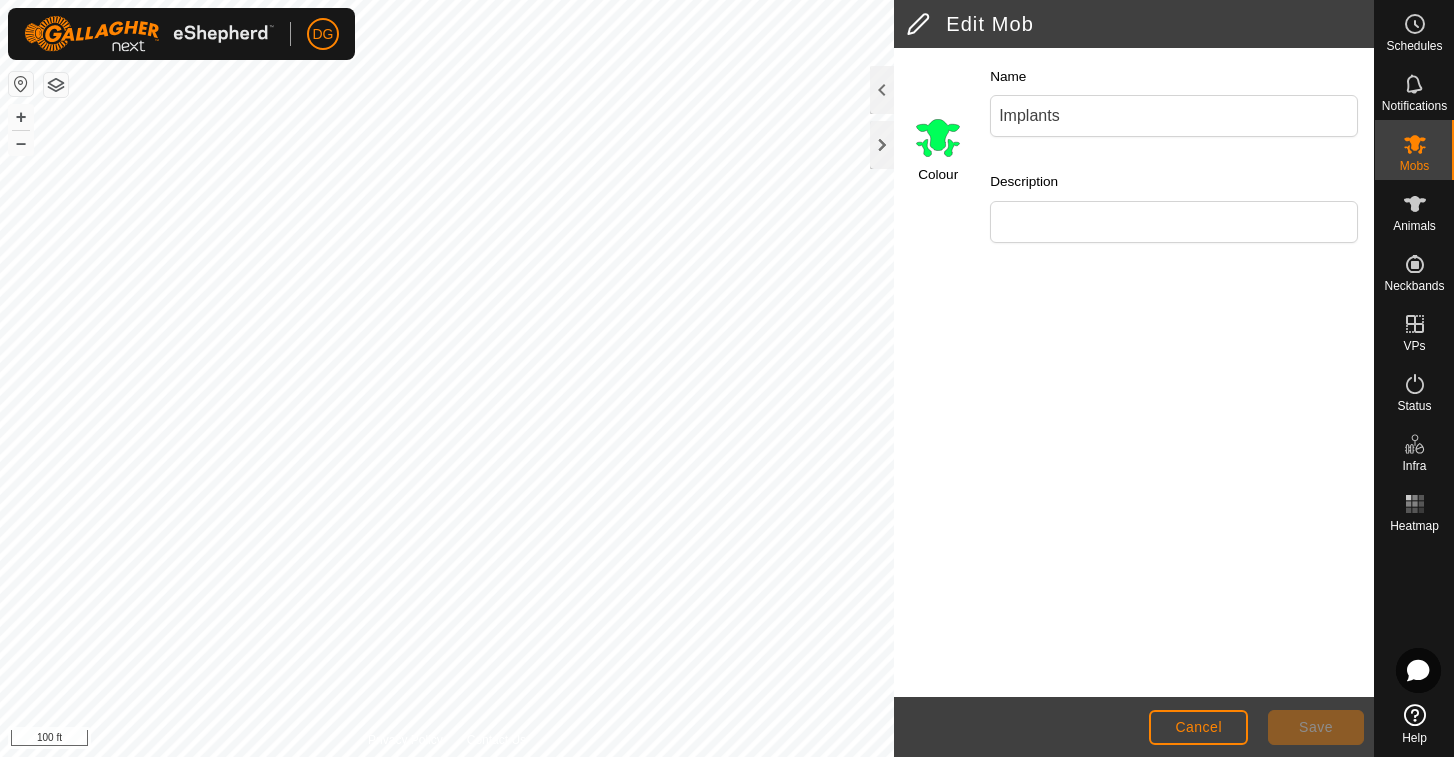 click on "Cancel" 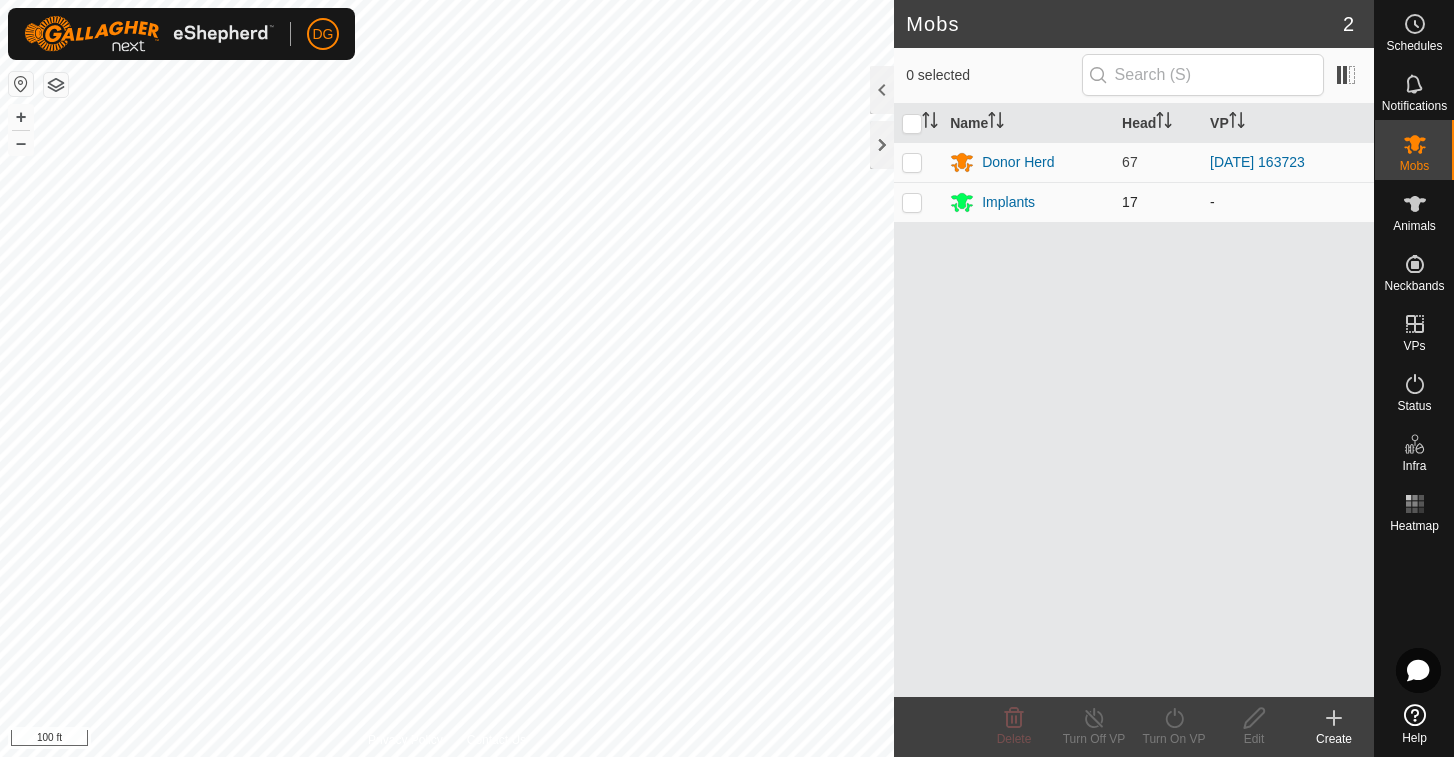 click at bounding box center [912, 202] 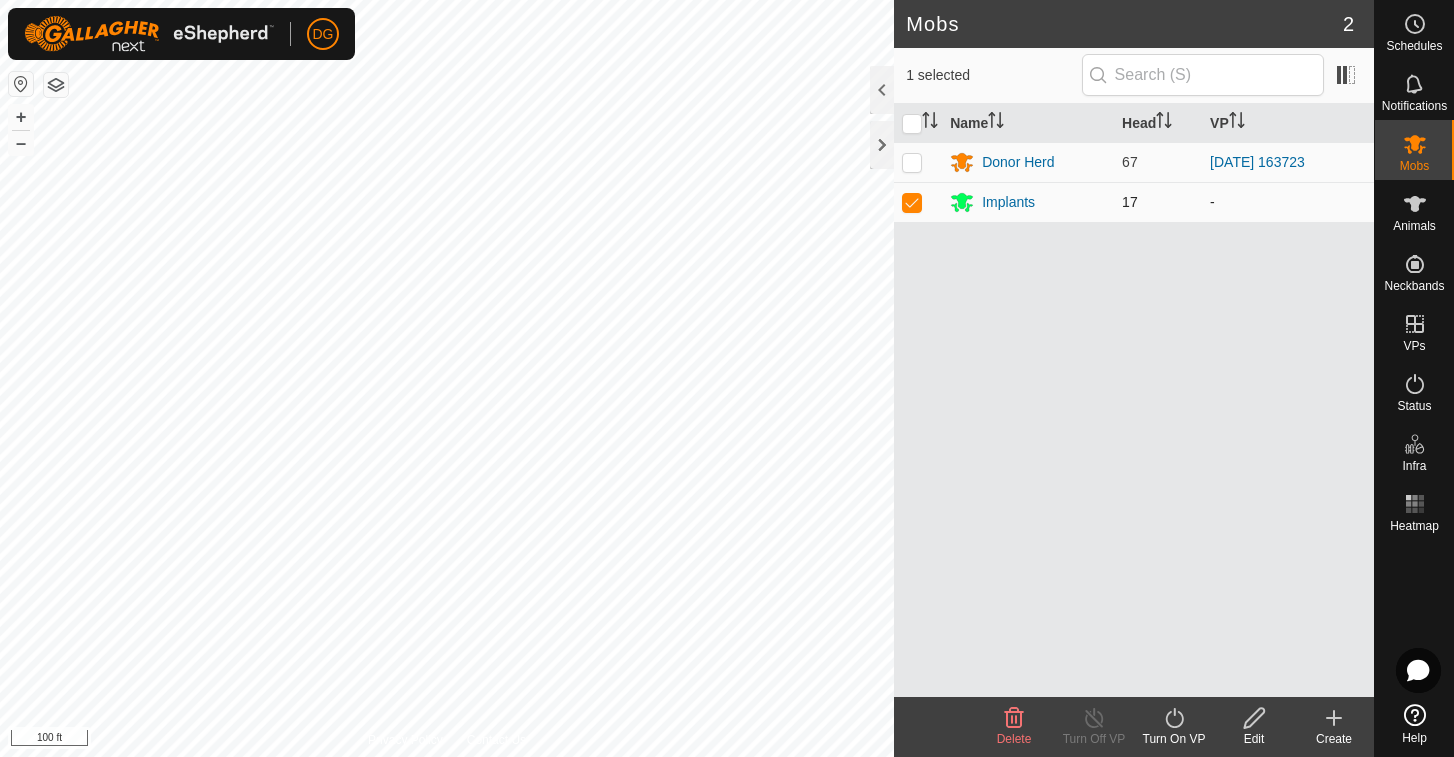 click at bounding box center (912, 202) 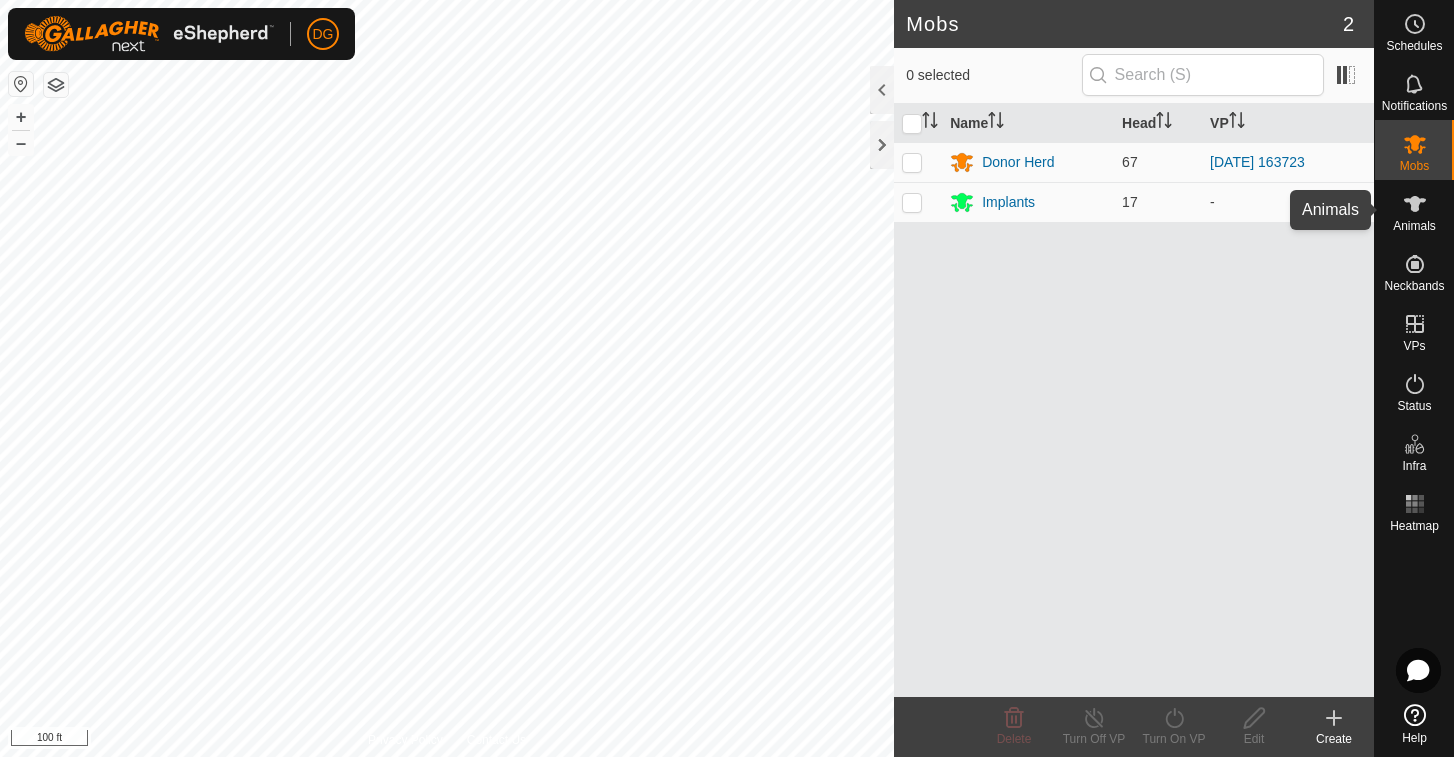 click 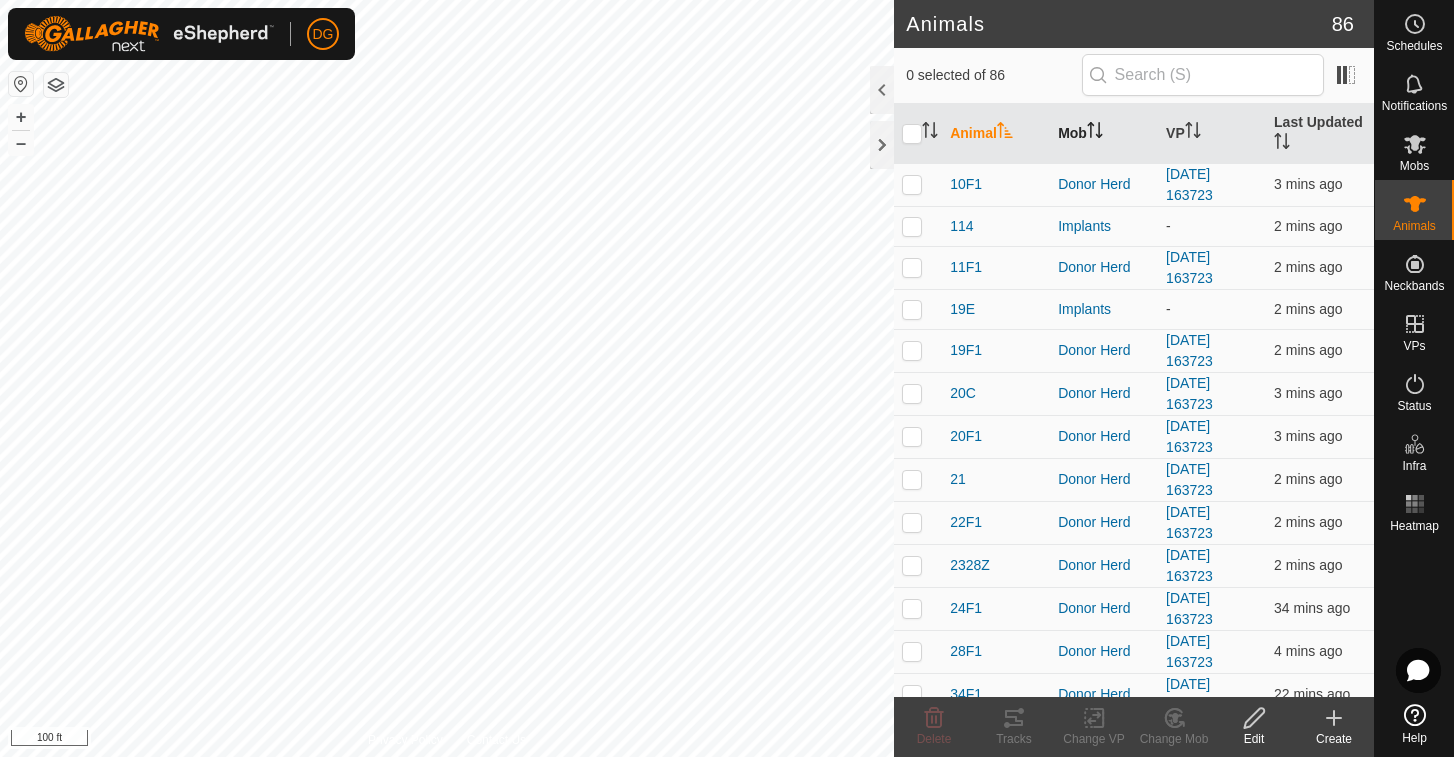 click on "Mob" at bounding box center (1104, 134) 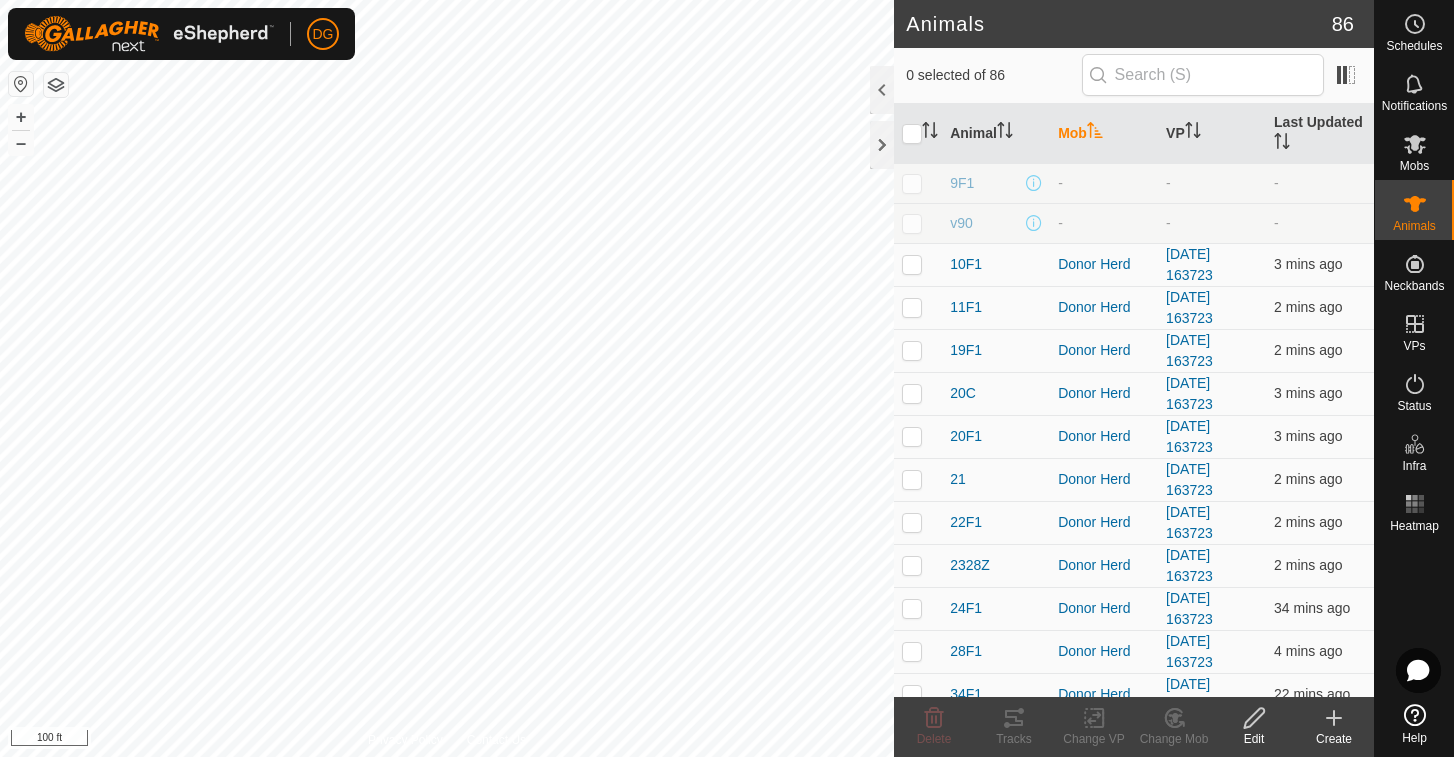 click on "Mob" at bounding box center [1104, 134] 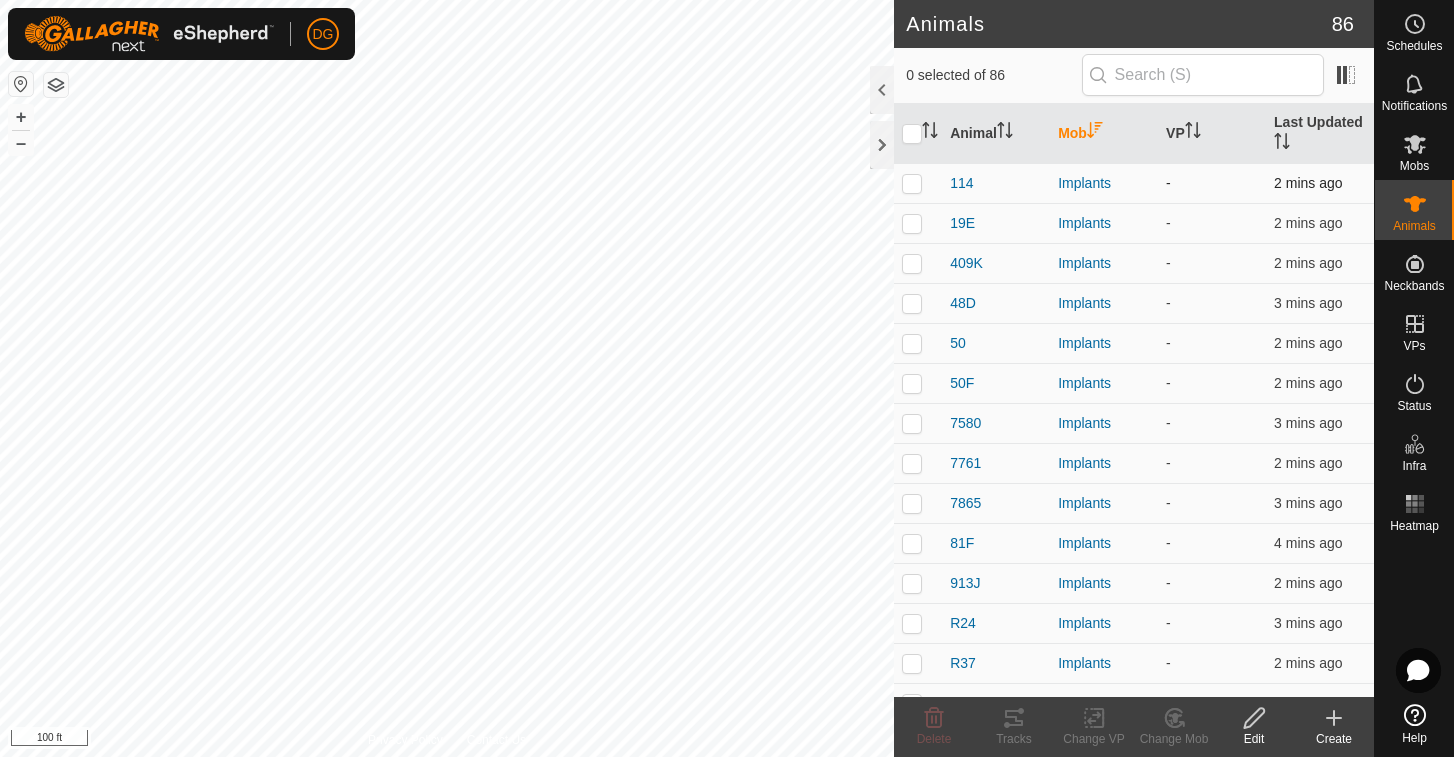 click at bounding box center [912, 183] 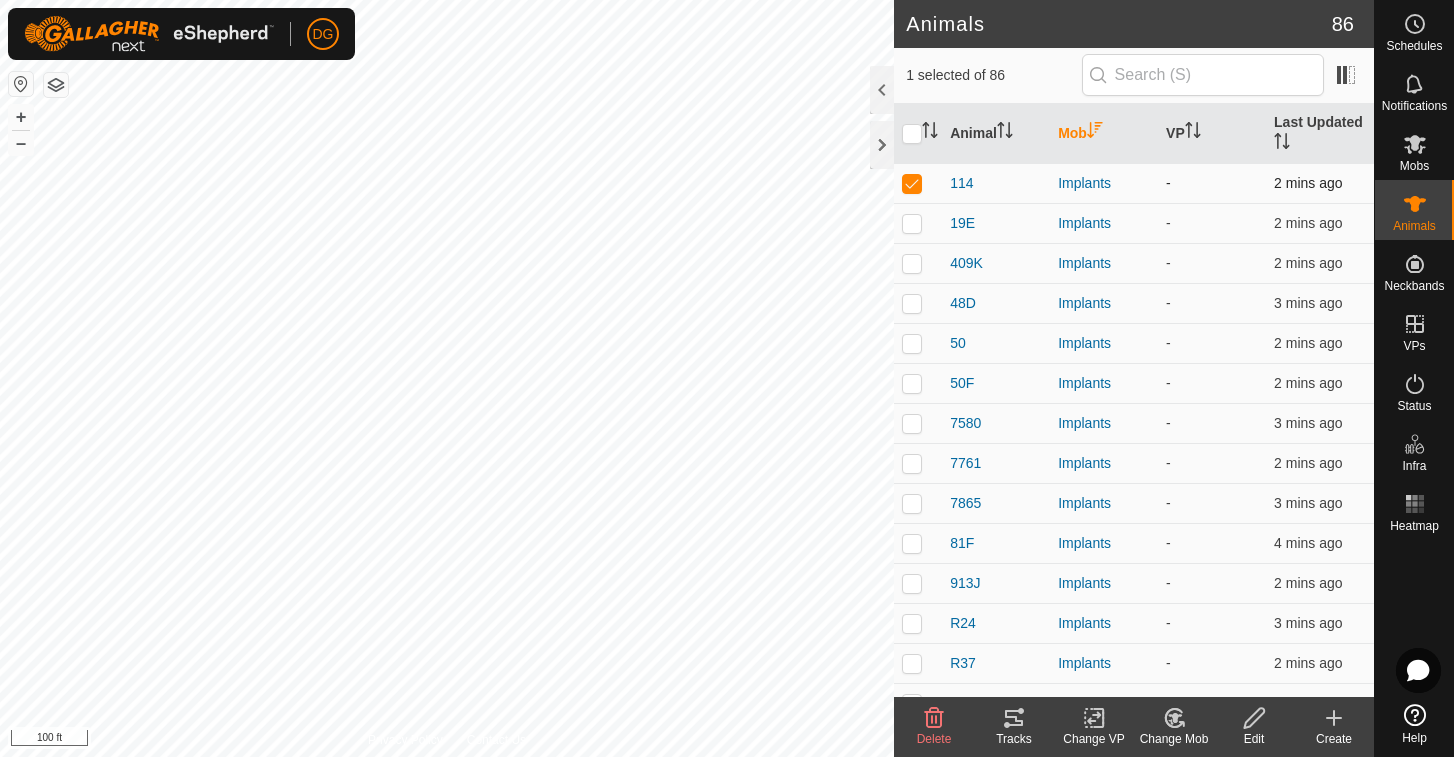 click at bounding box center [912, 183] 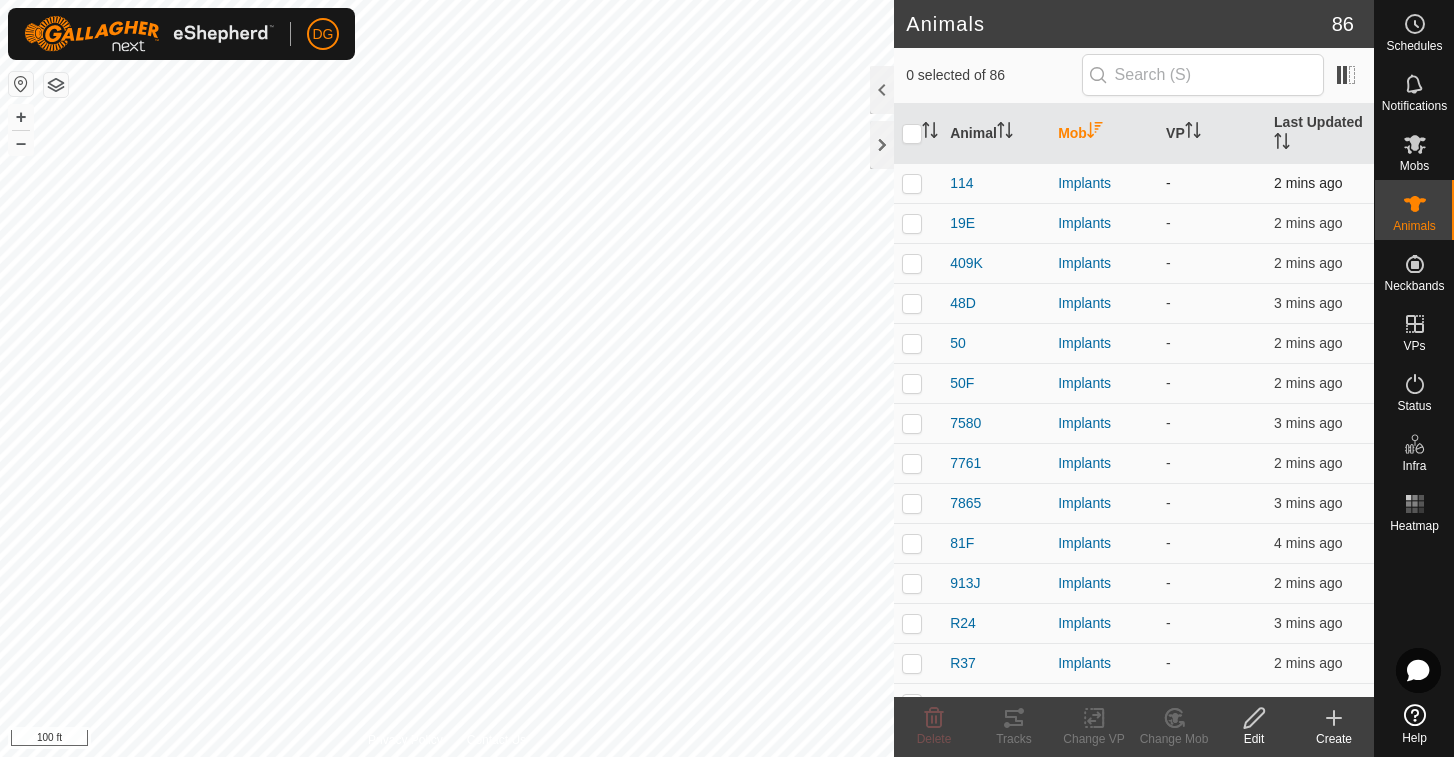click at bounding box center [912, 183] 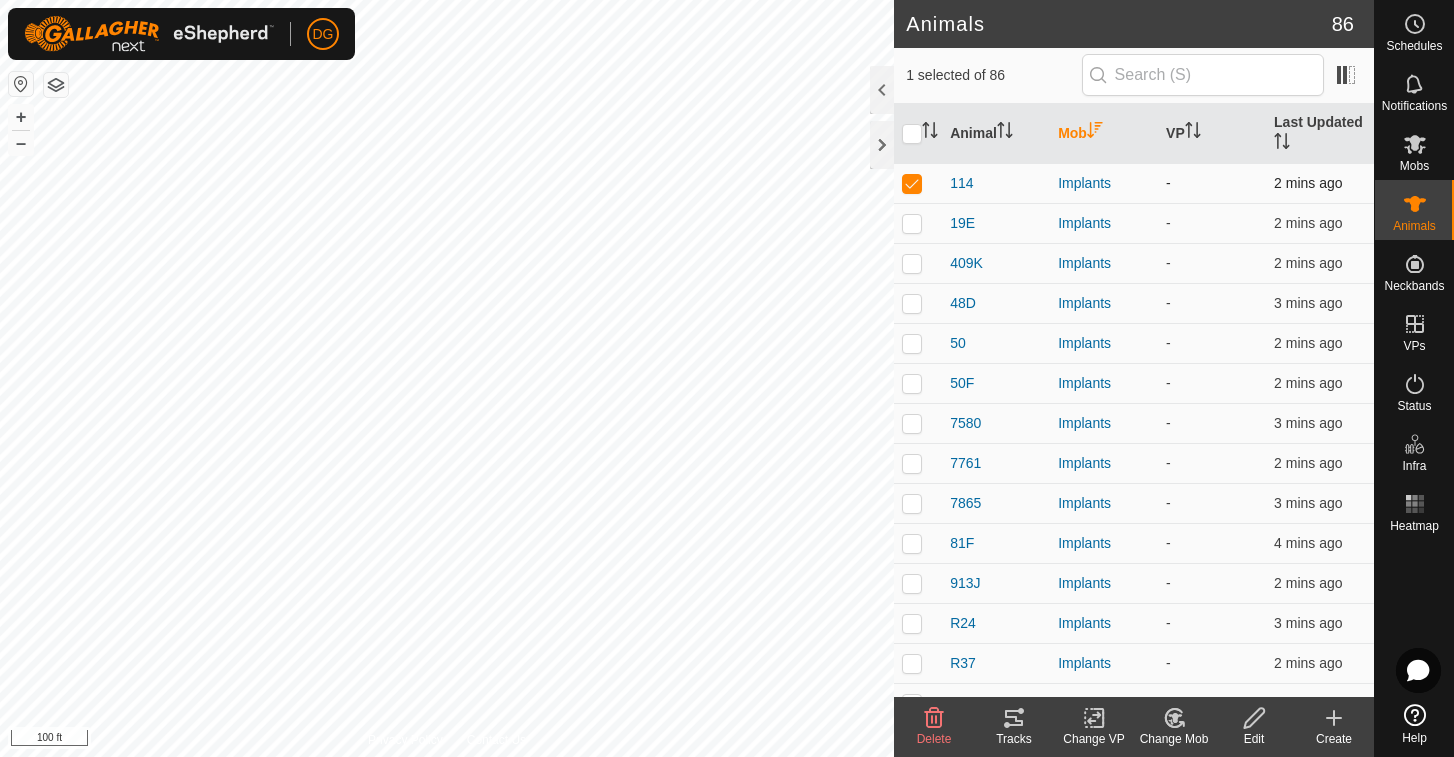 click at bounding box center (912, 183) 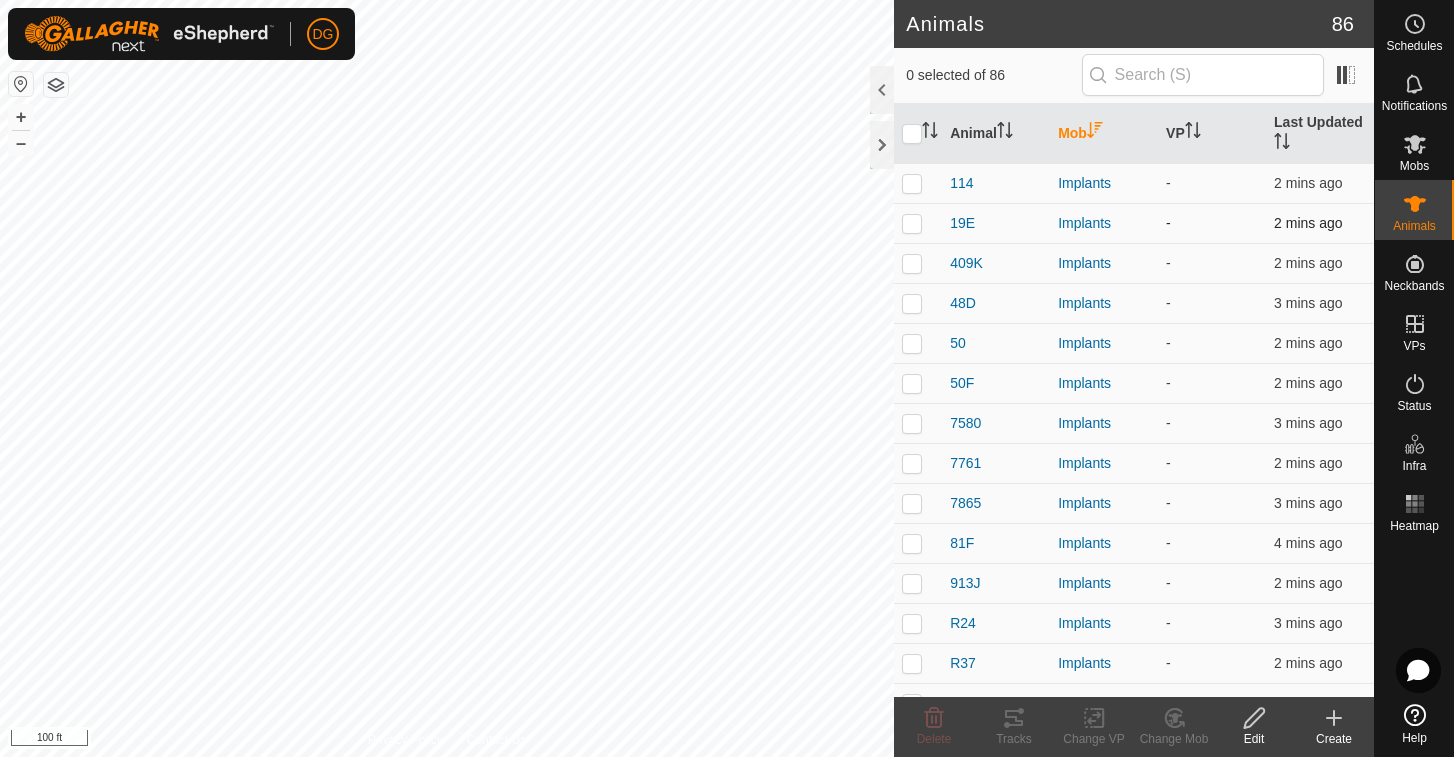 click at bounding box center [912, 223] 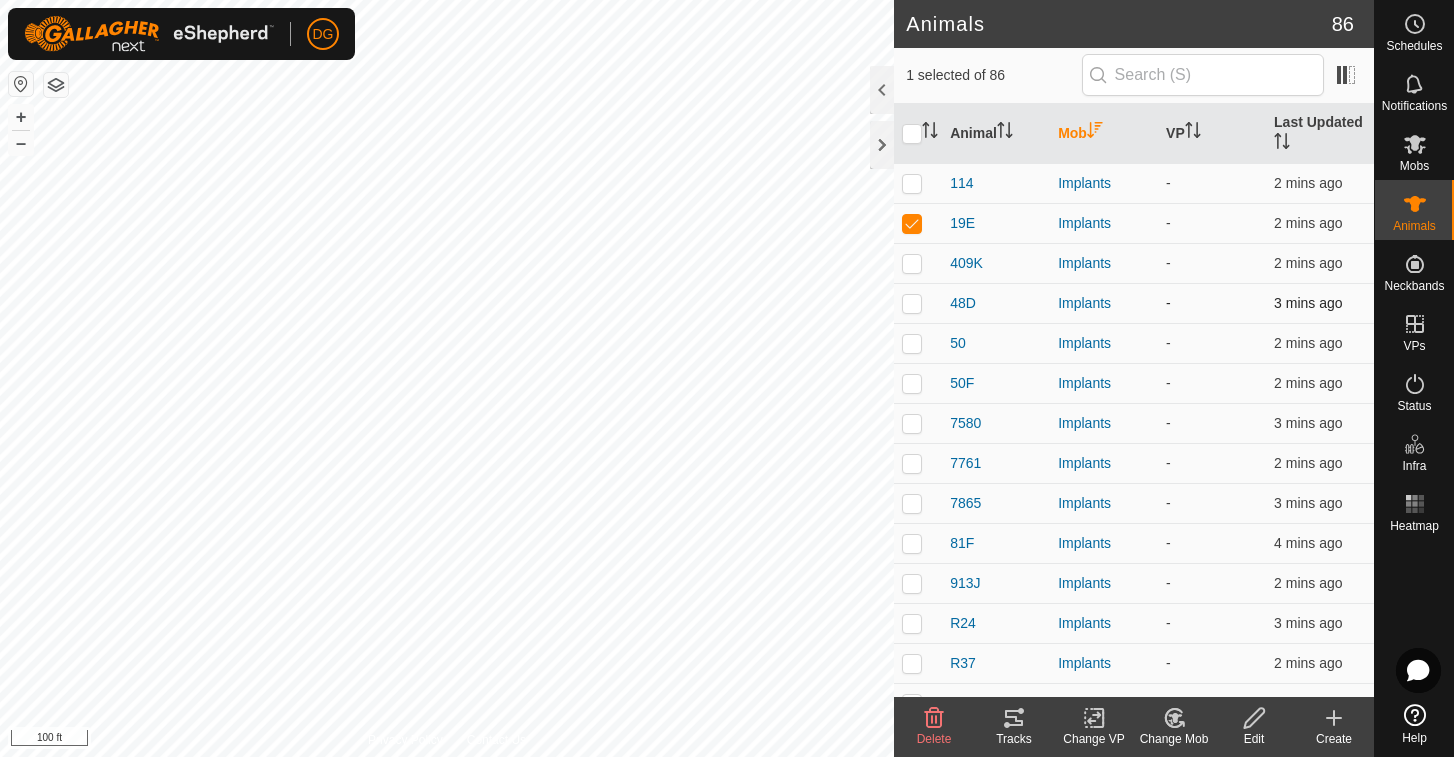 click at bounding box center (912, 303) 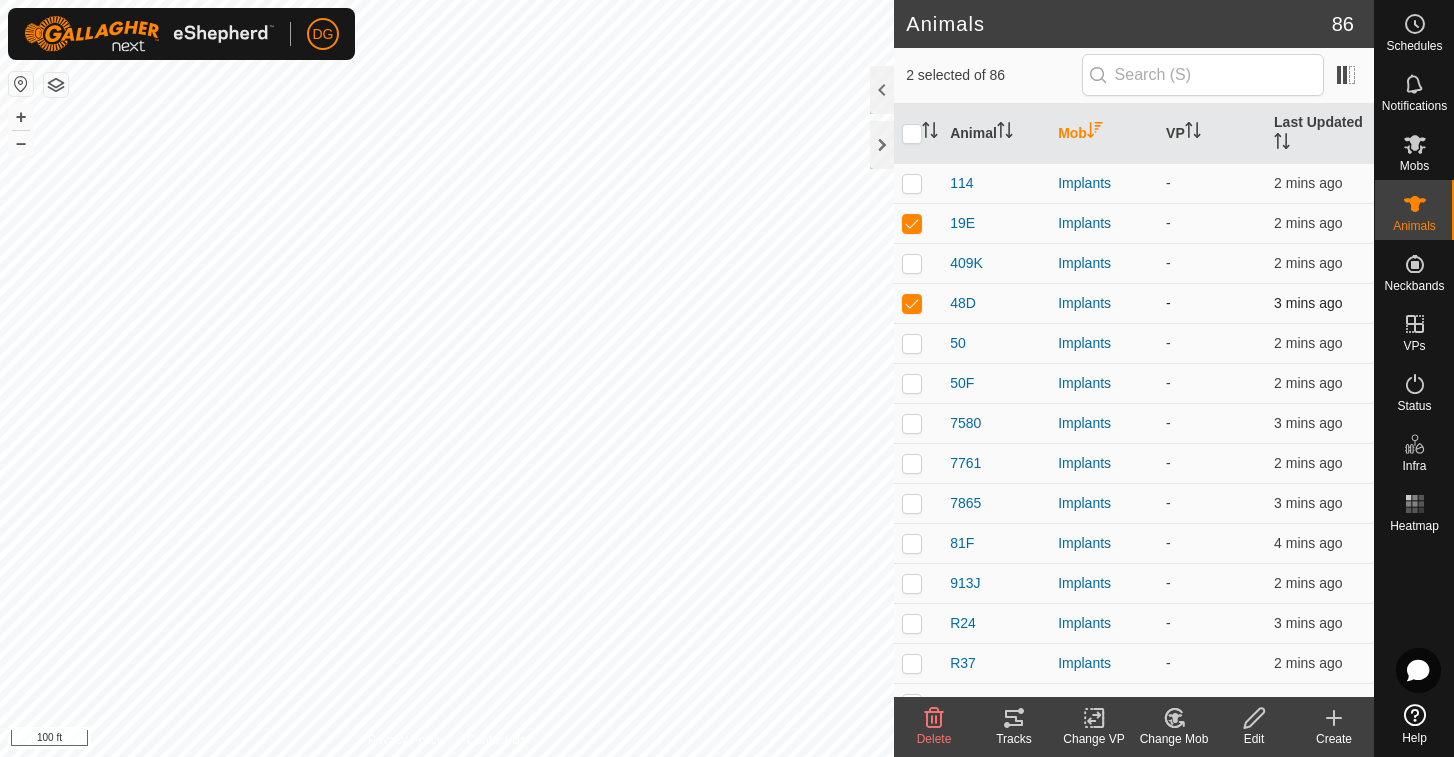 checkbox on "true" 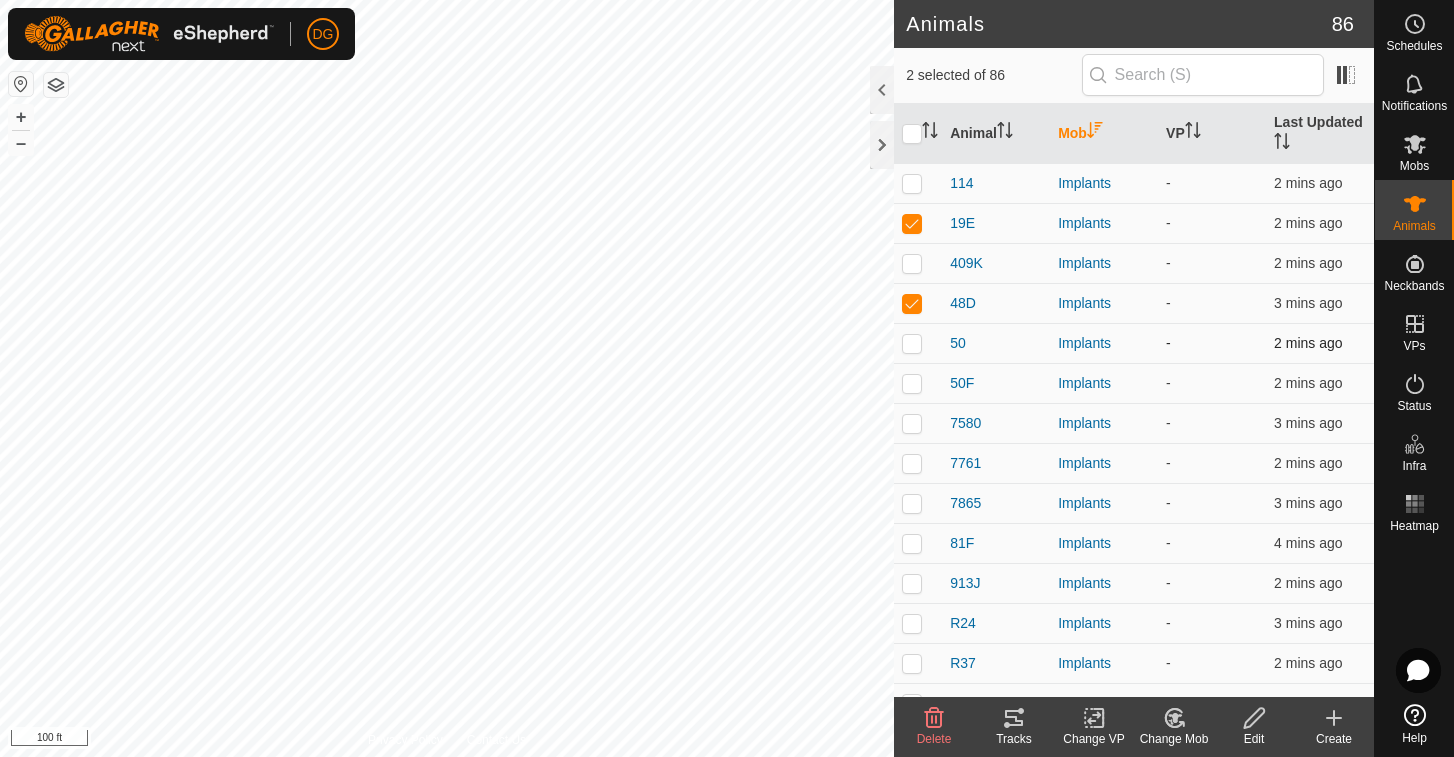 click at bounding box center (912, 343) 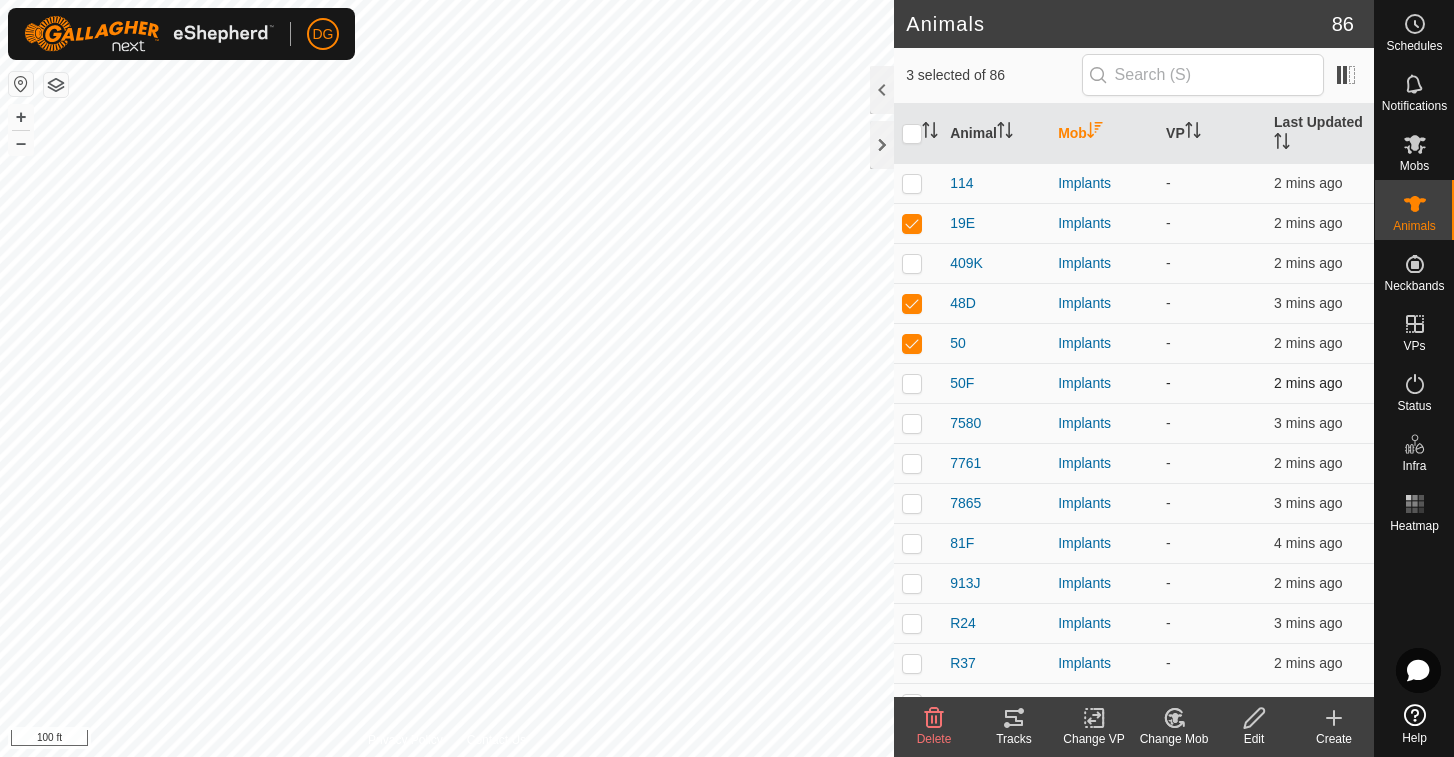 click at bounding box center [912, 383] 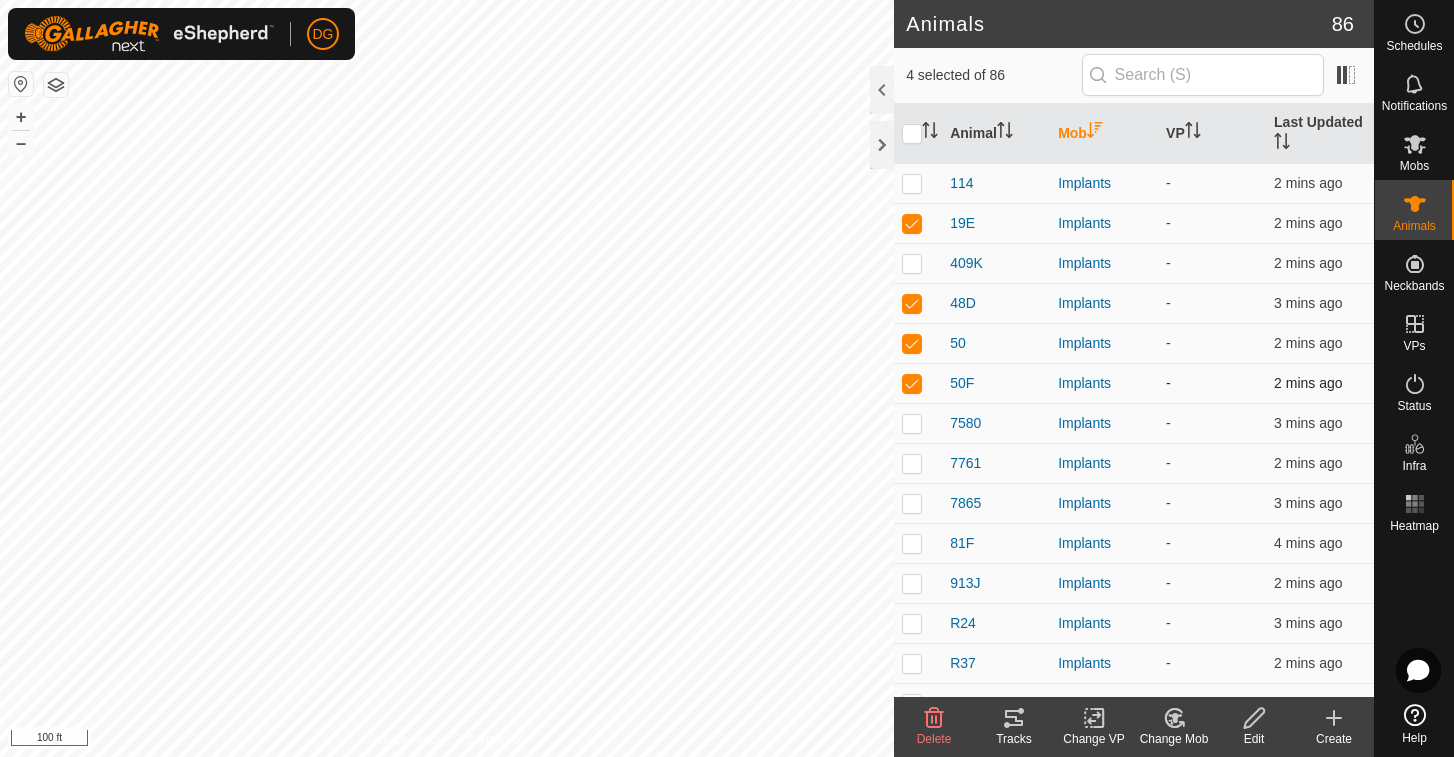 scroll, scrollTop: 5, scrollLeft: 0, axis: vertical 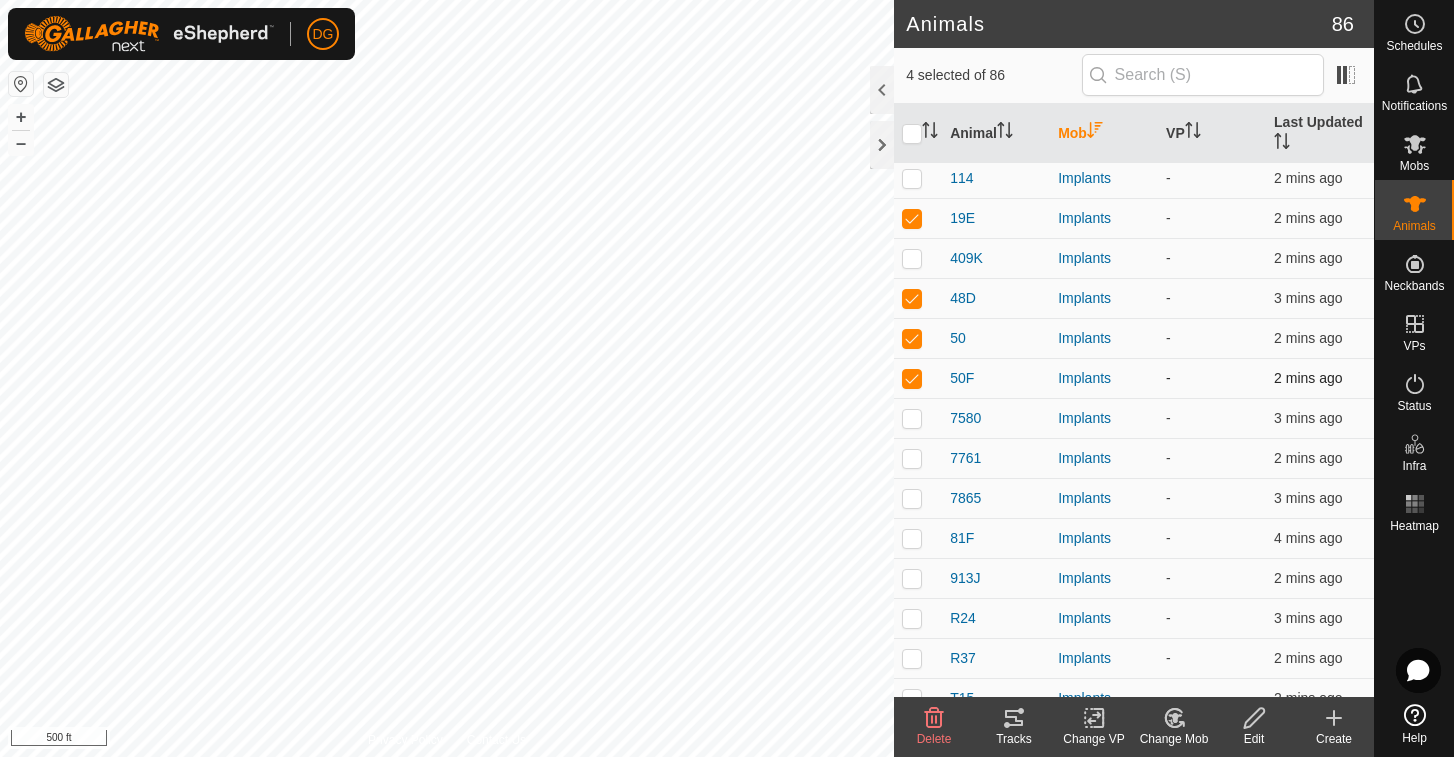 click at bounding box center (912, 378) 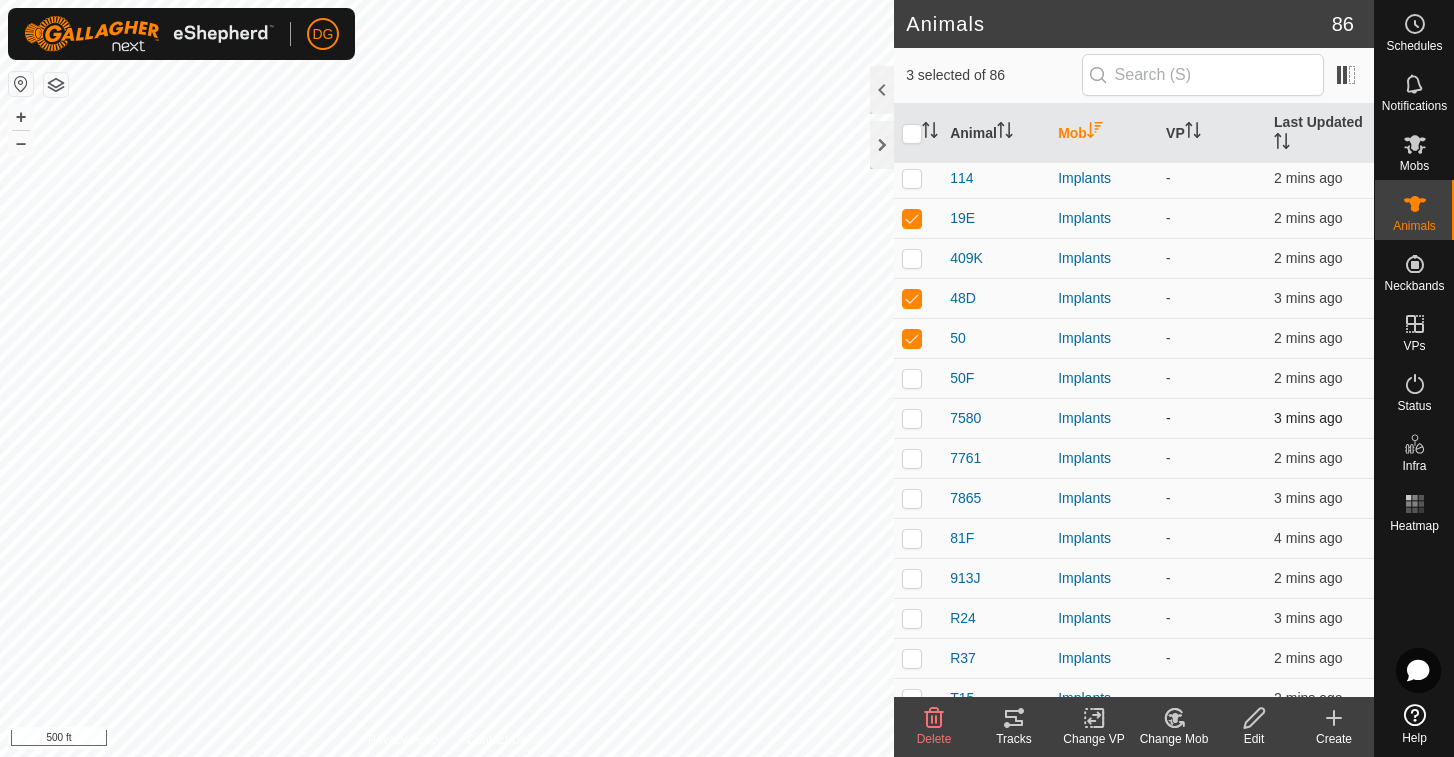 click at bounding box center [912, 418] 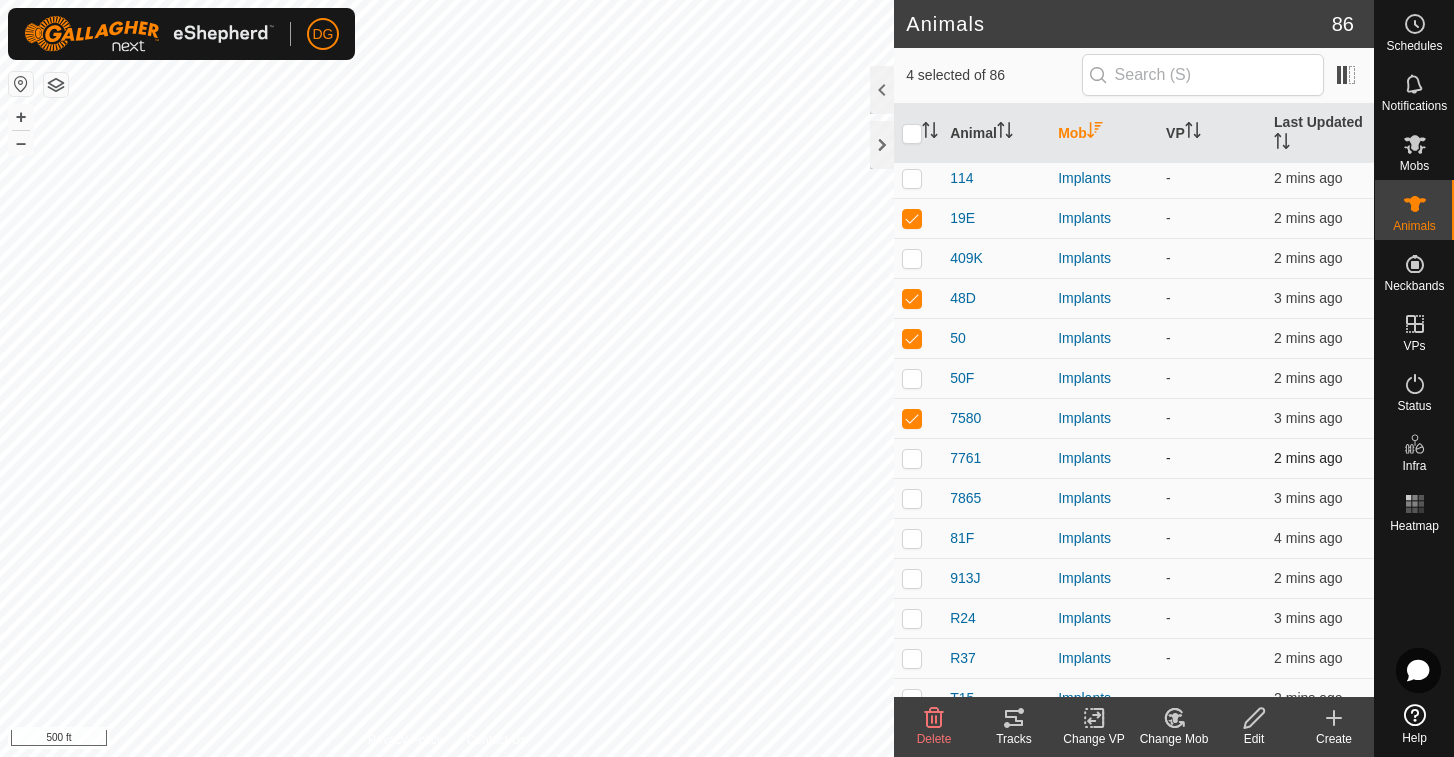 click at bounding box center (912, 458) 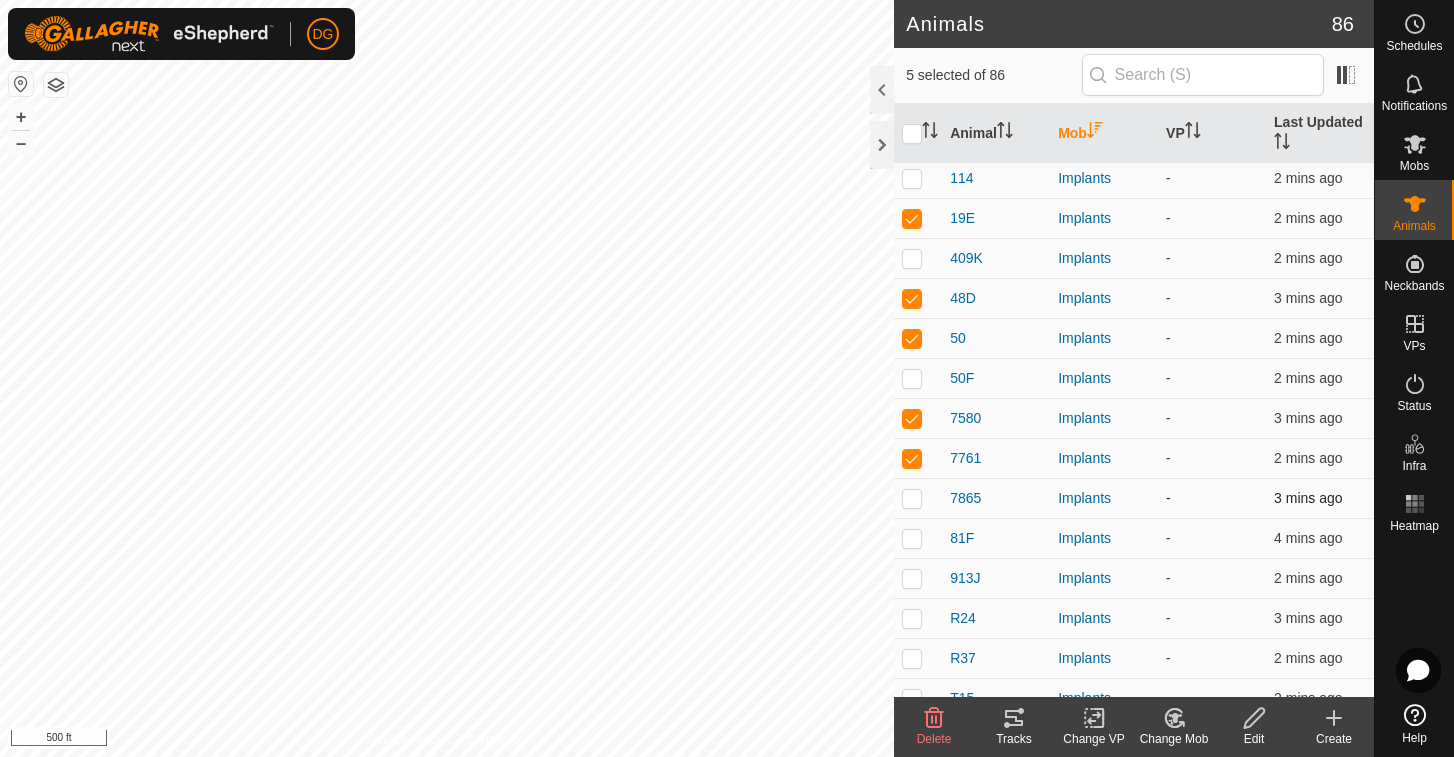 click at bounding box center [912, 498] 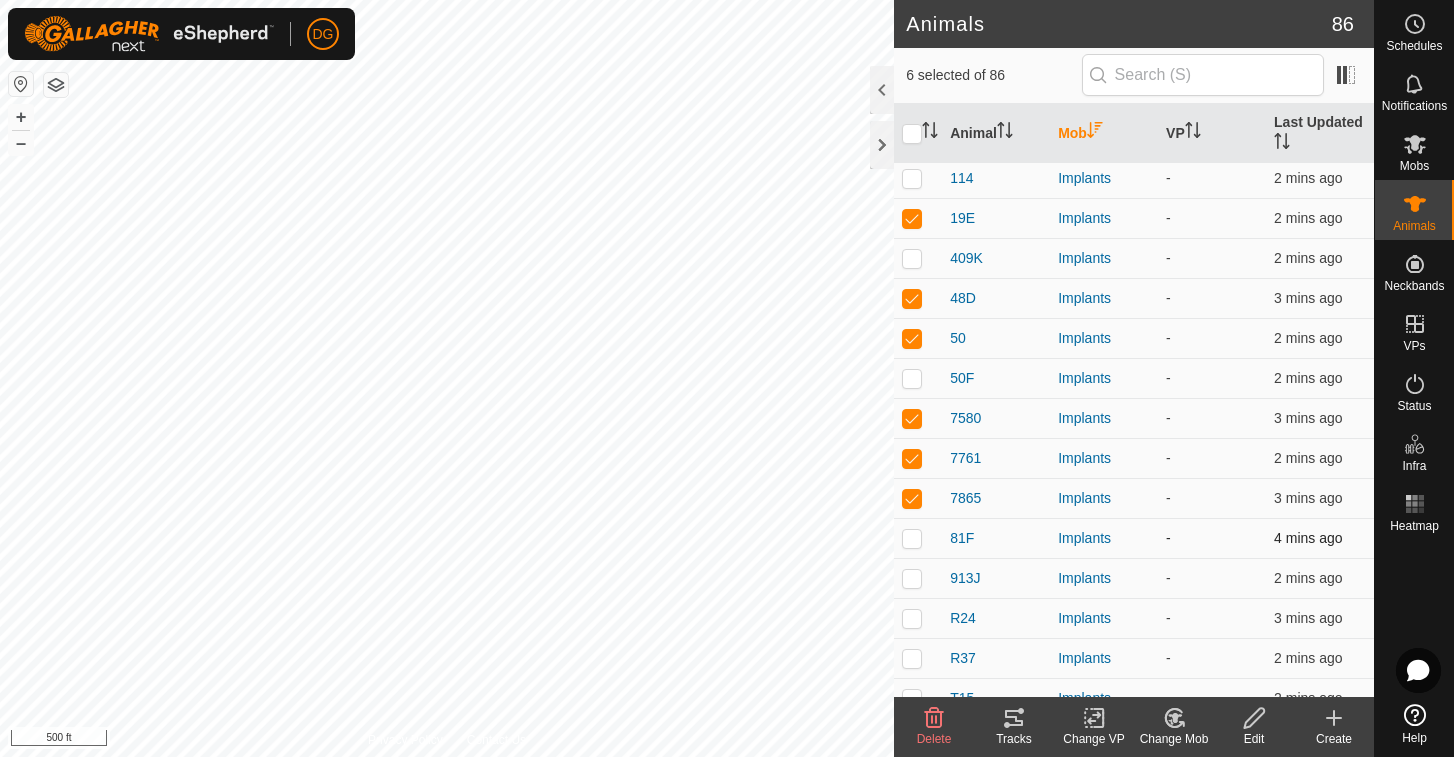 click at bounding box center [912, 538] 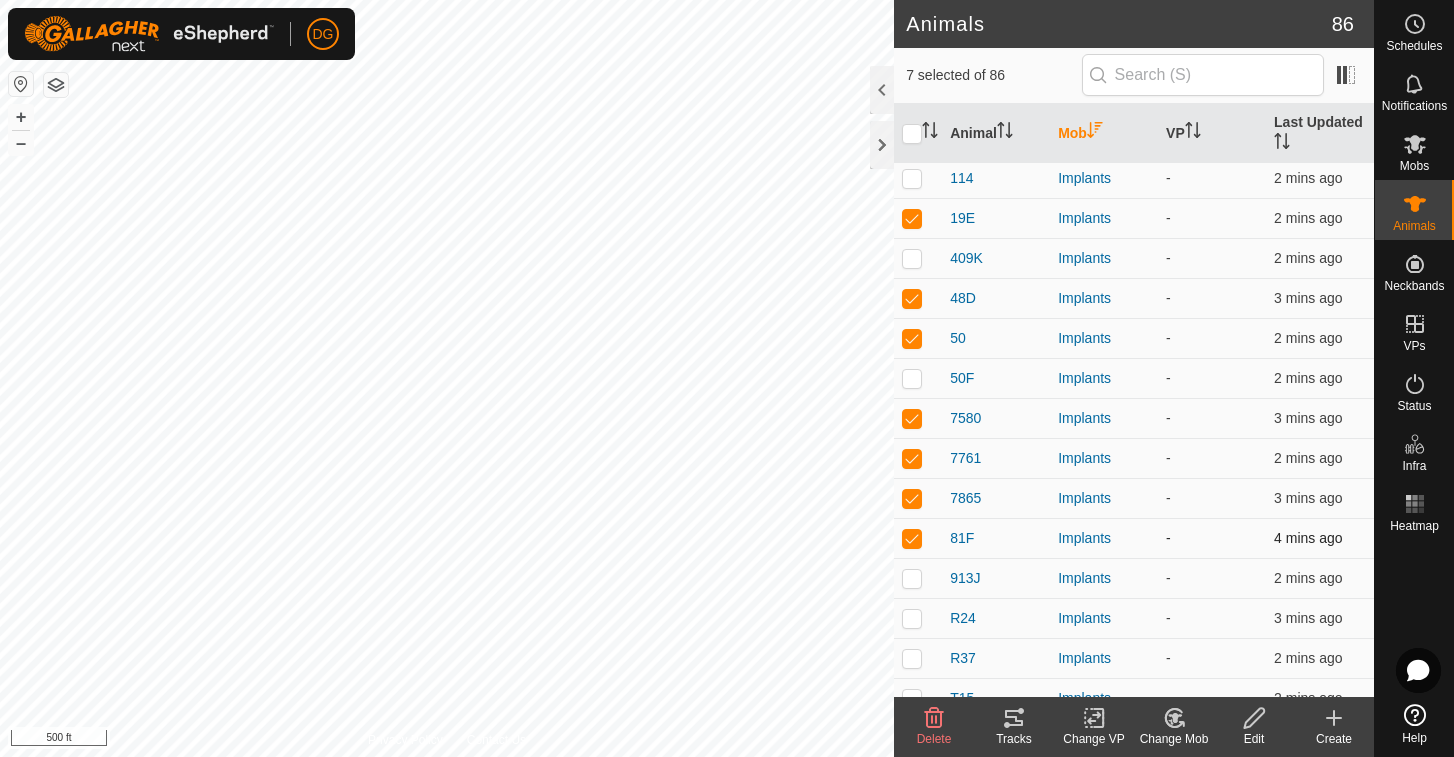 click at bounding box center (912, 538) 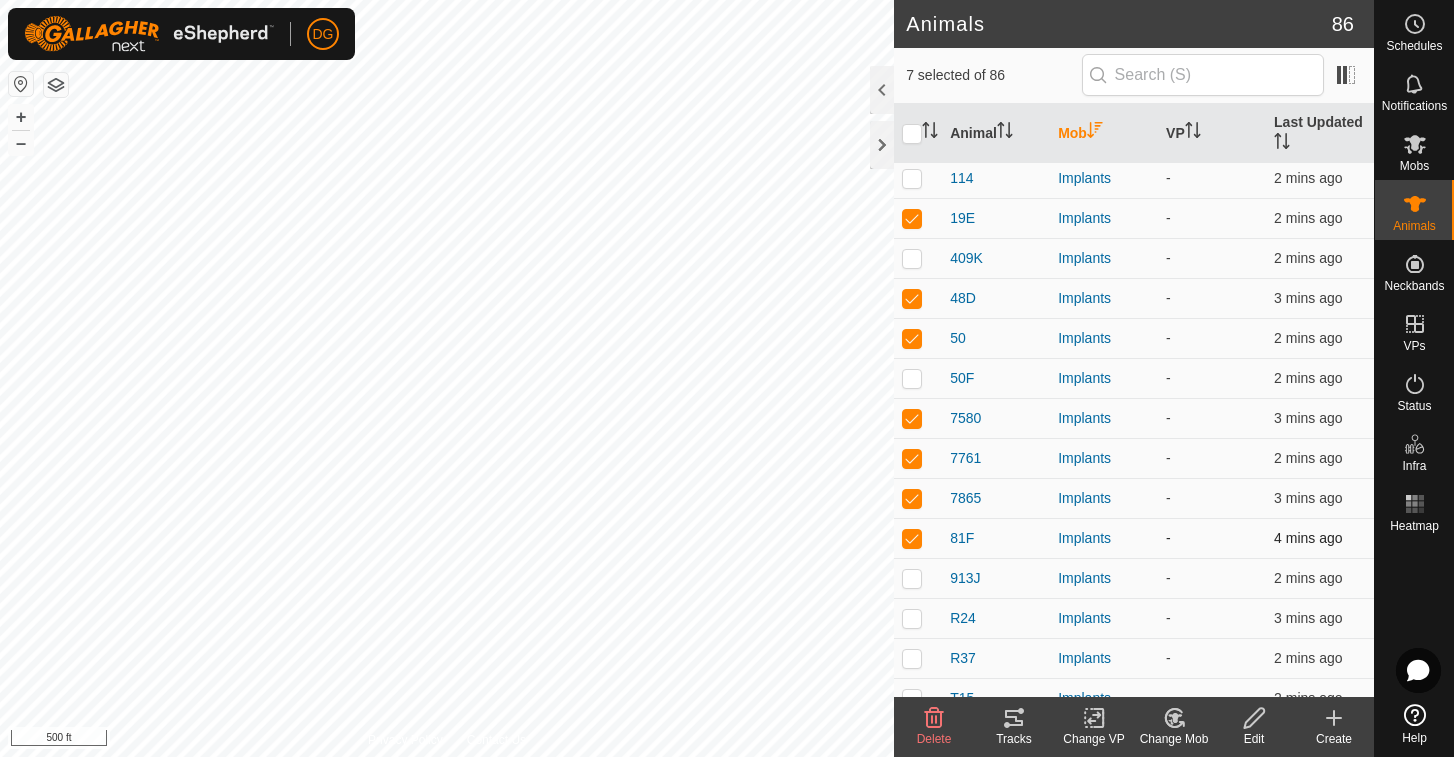 checkbox on "false" 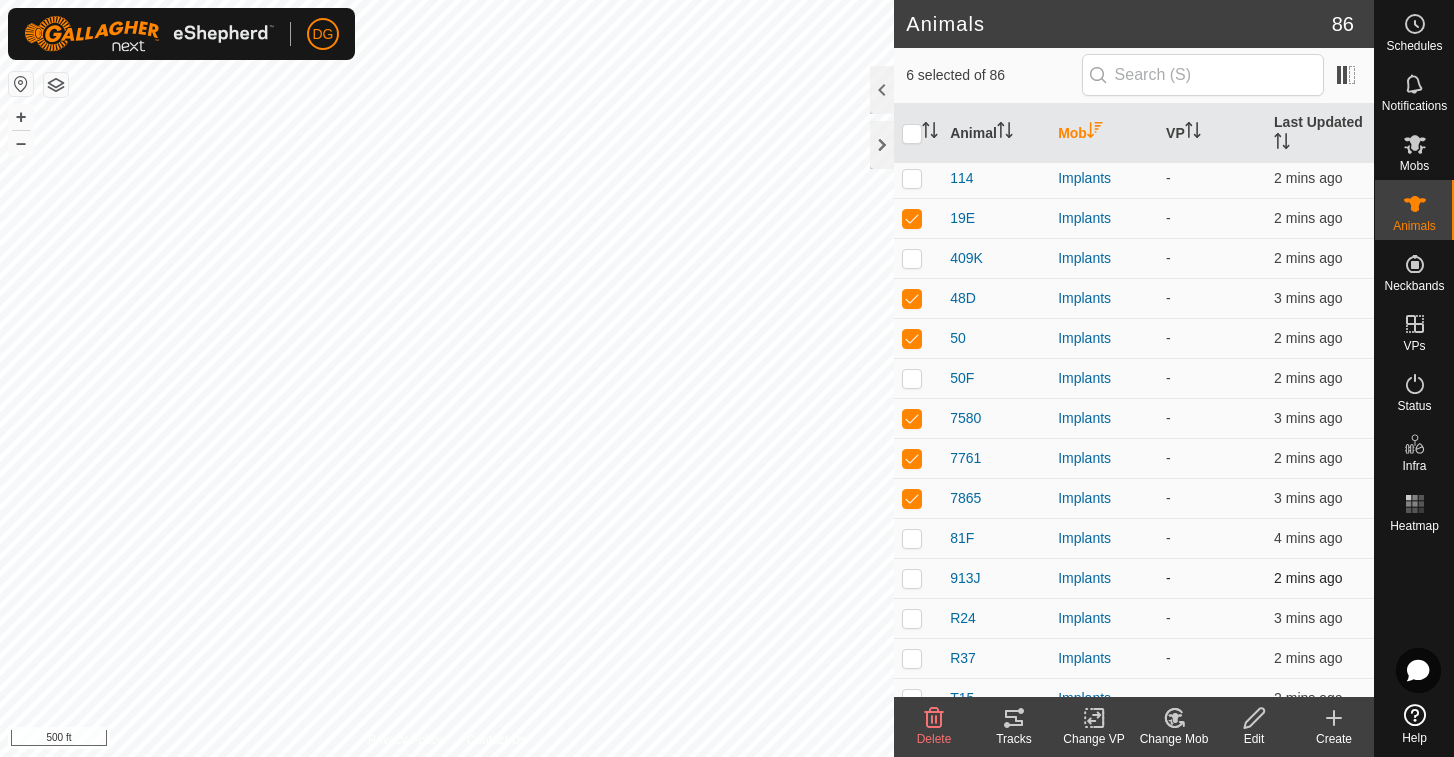 click at bounding box center (912, 578) 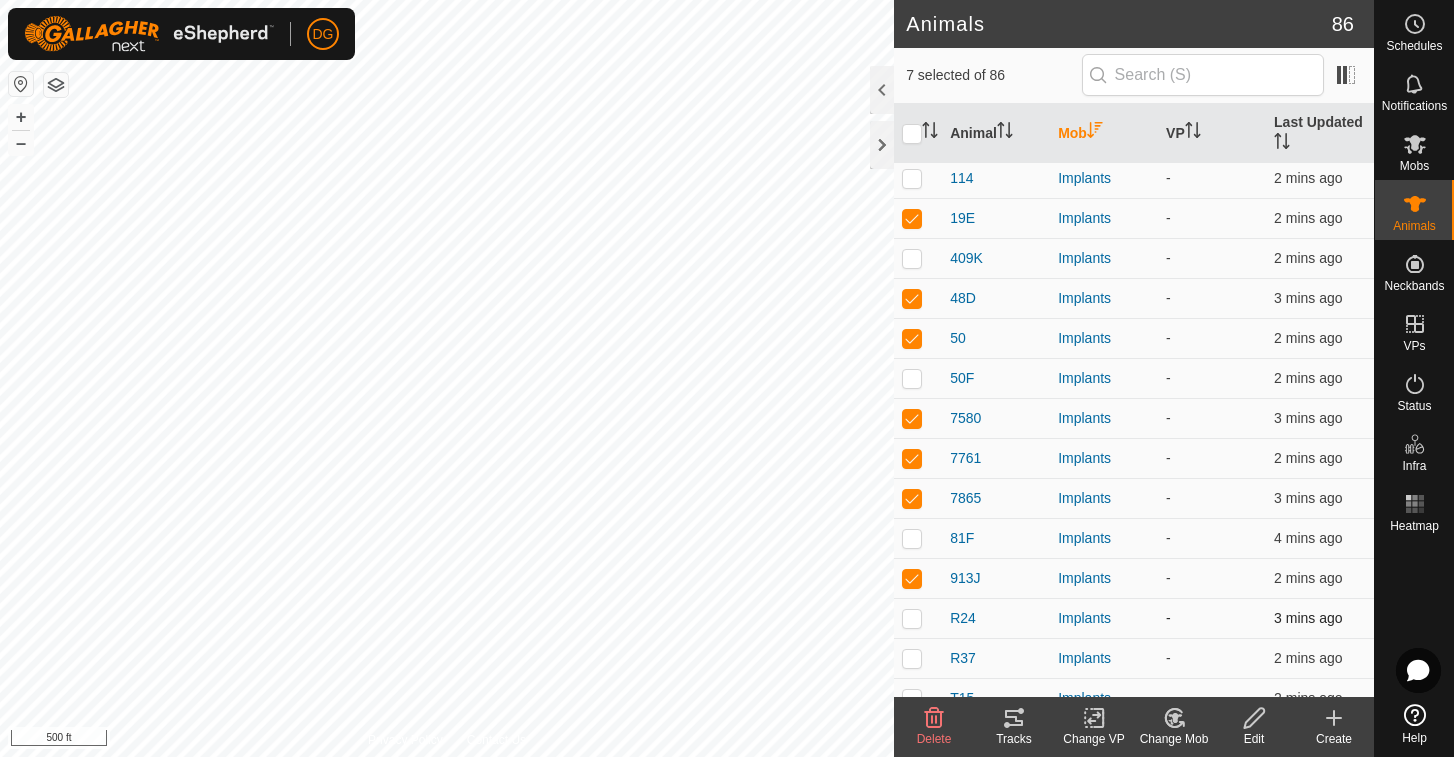 click at bounding box center [912, 618] 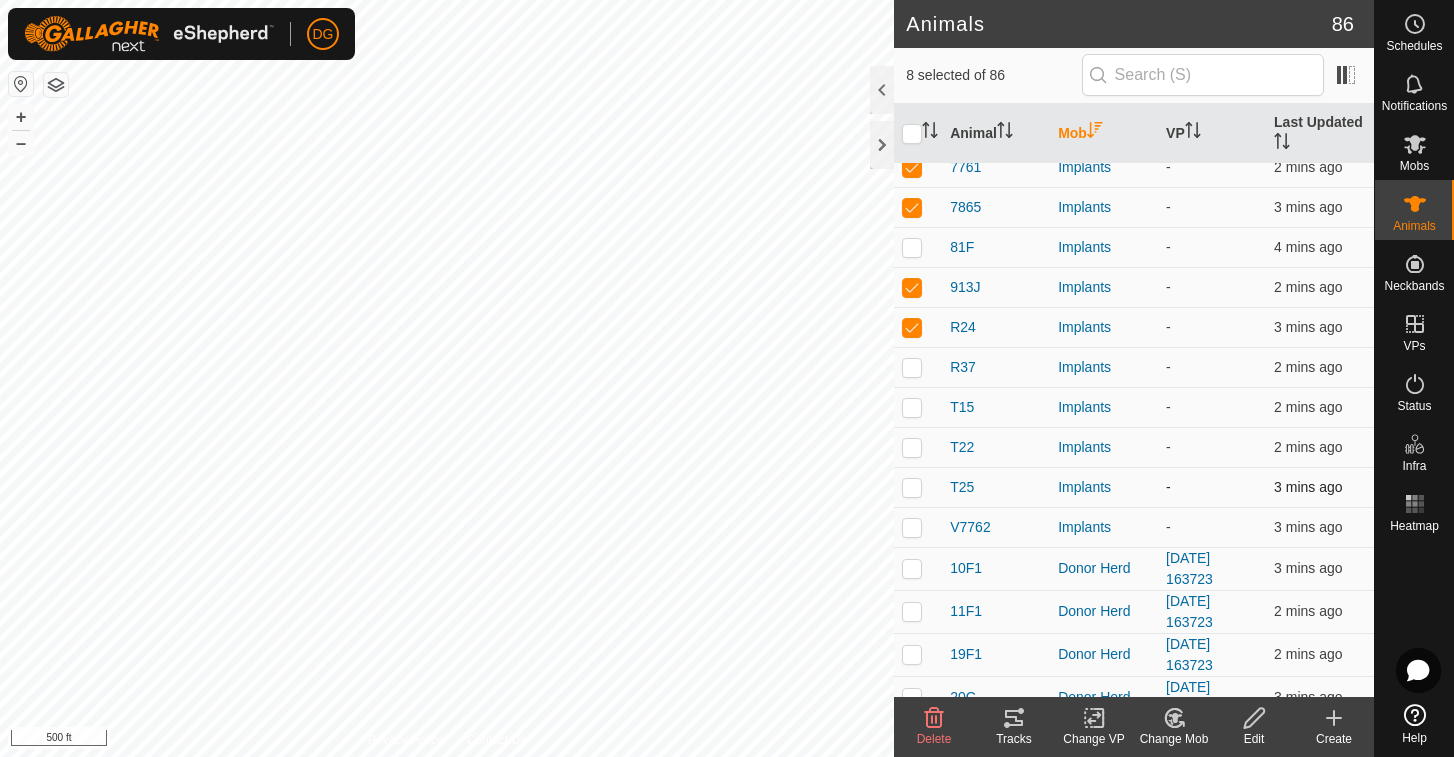 scroll, scrollTop: 298, scrollLeft: 0, axis: vertical 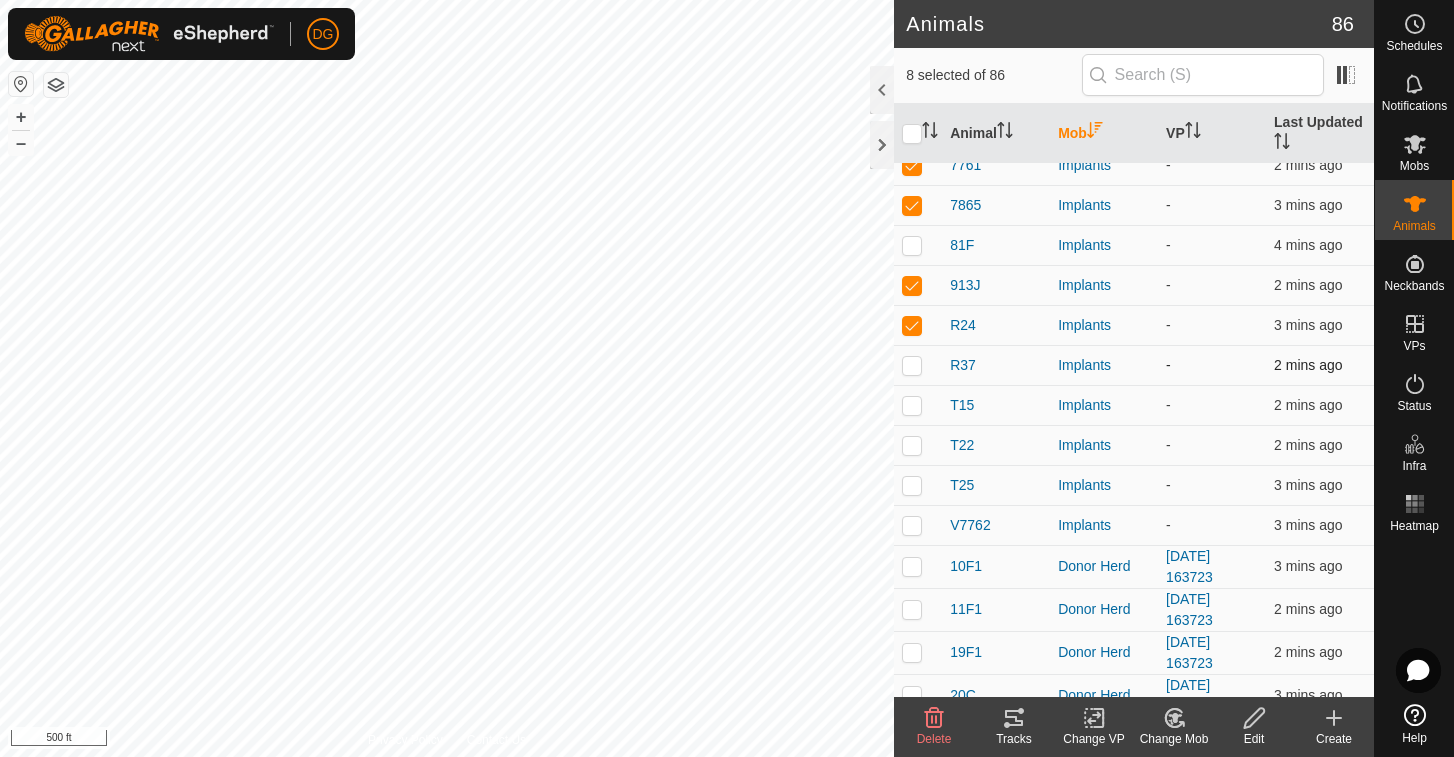 click at bounding box center (912, 365) 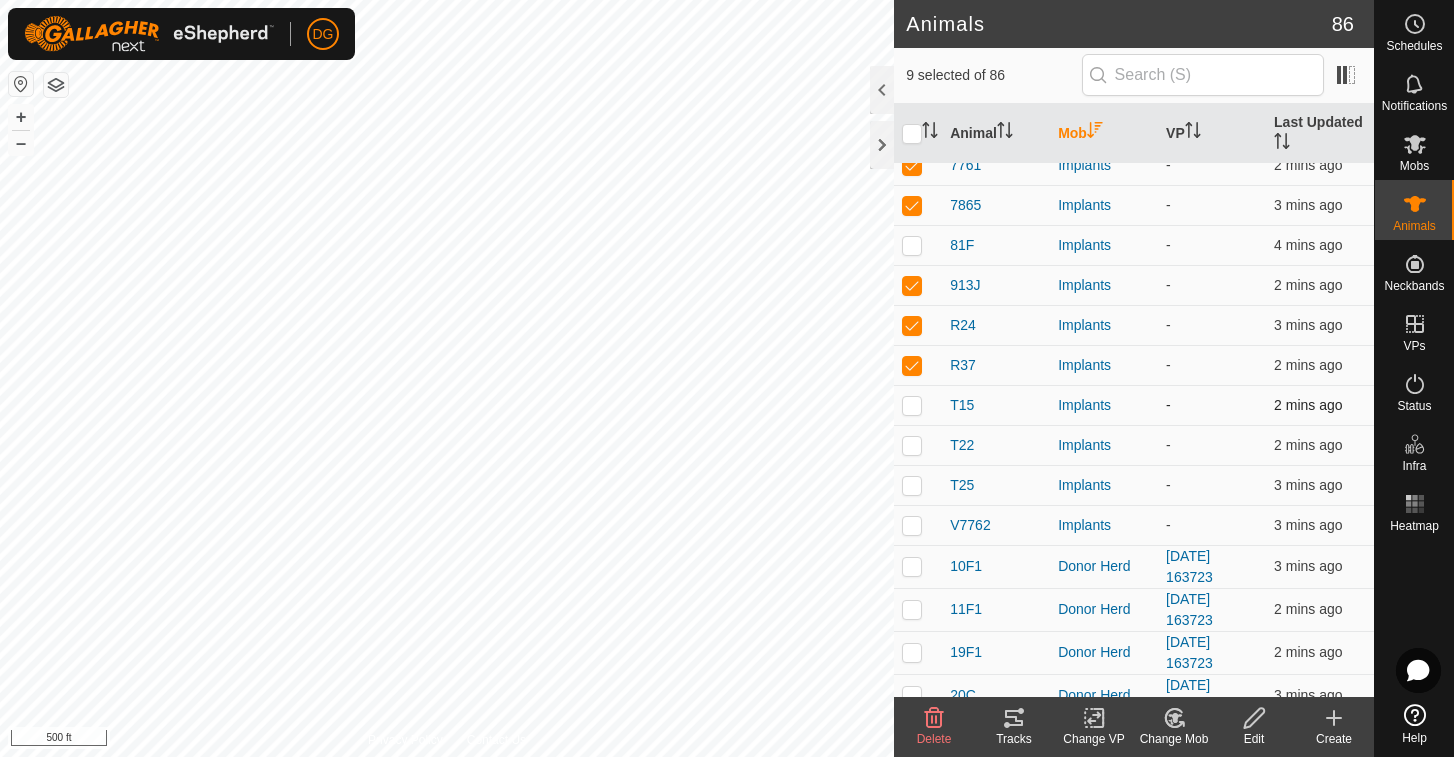 click at bounding box center [912, 405] 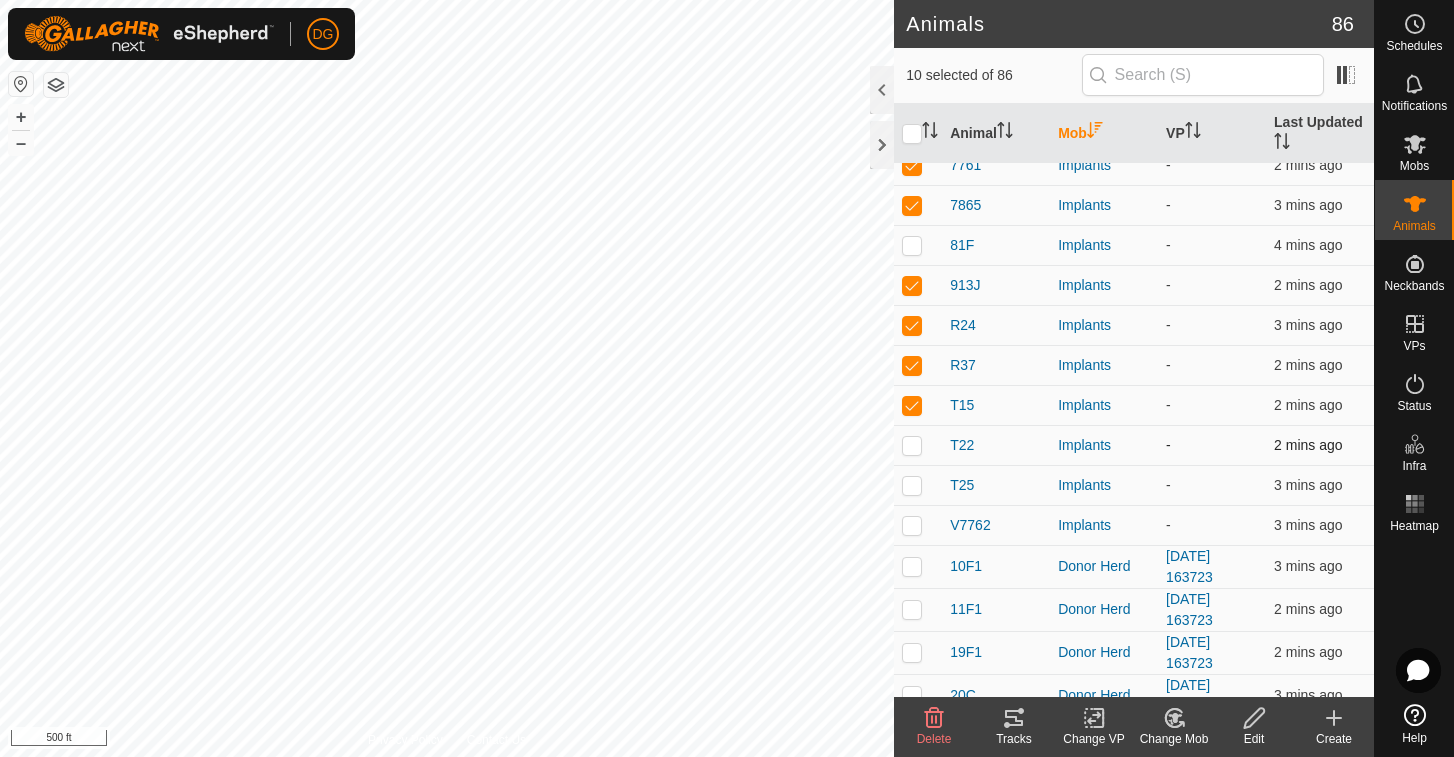 click at bounding box center [912, 445] 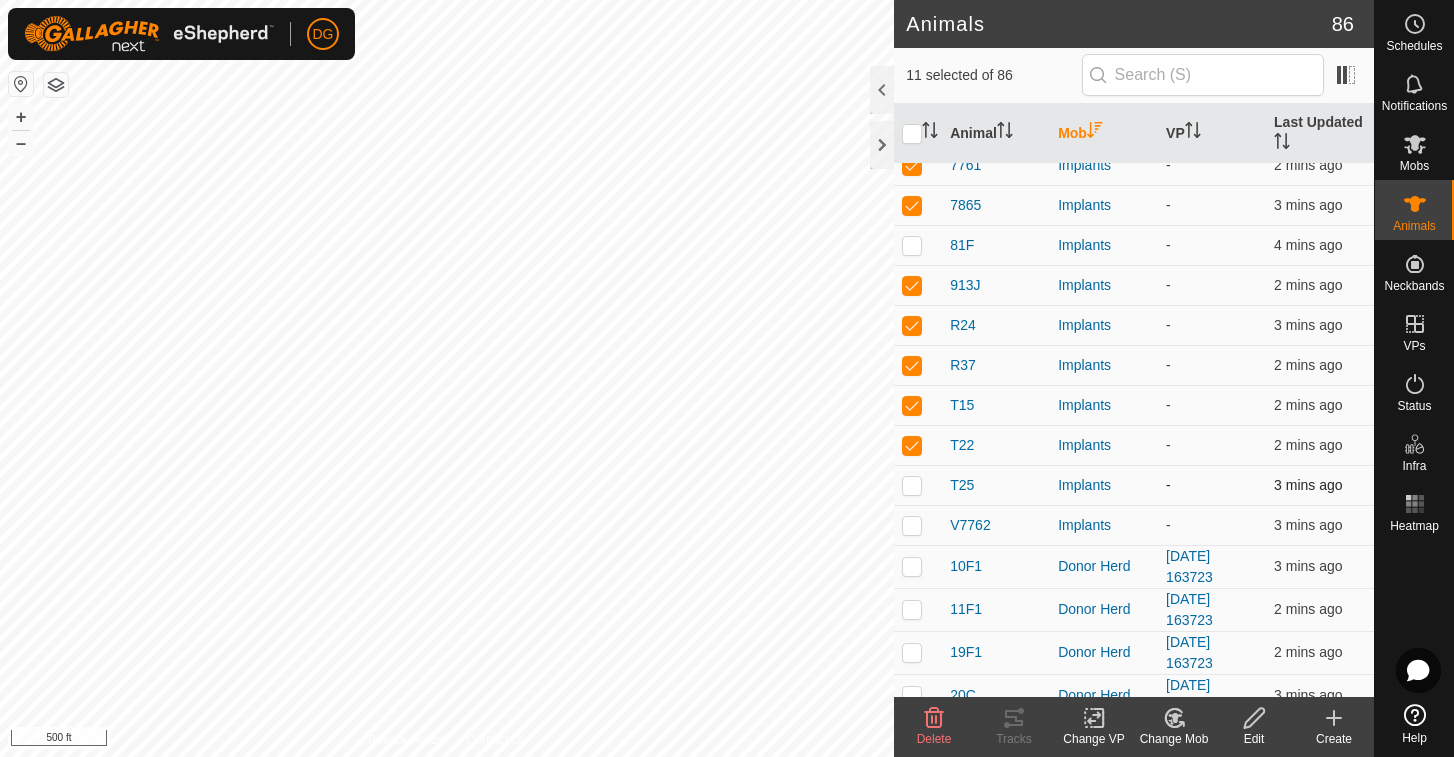 click at bounding box center [912, 485] 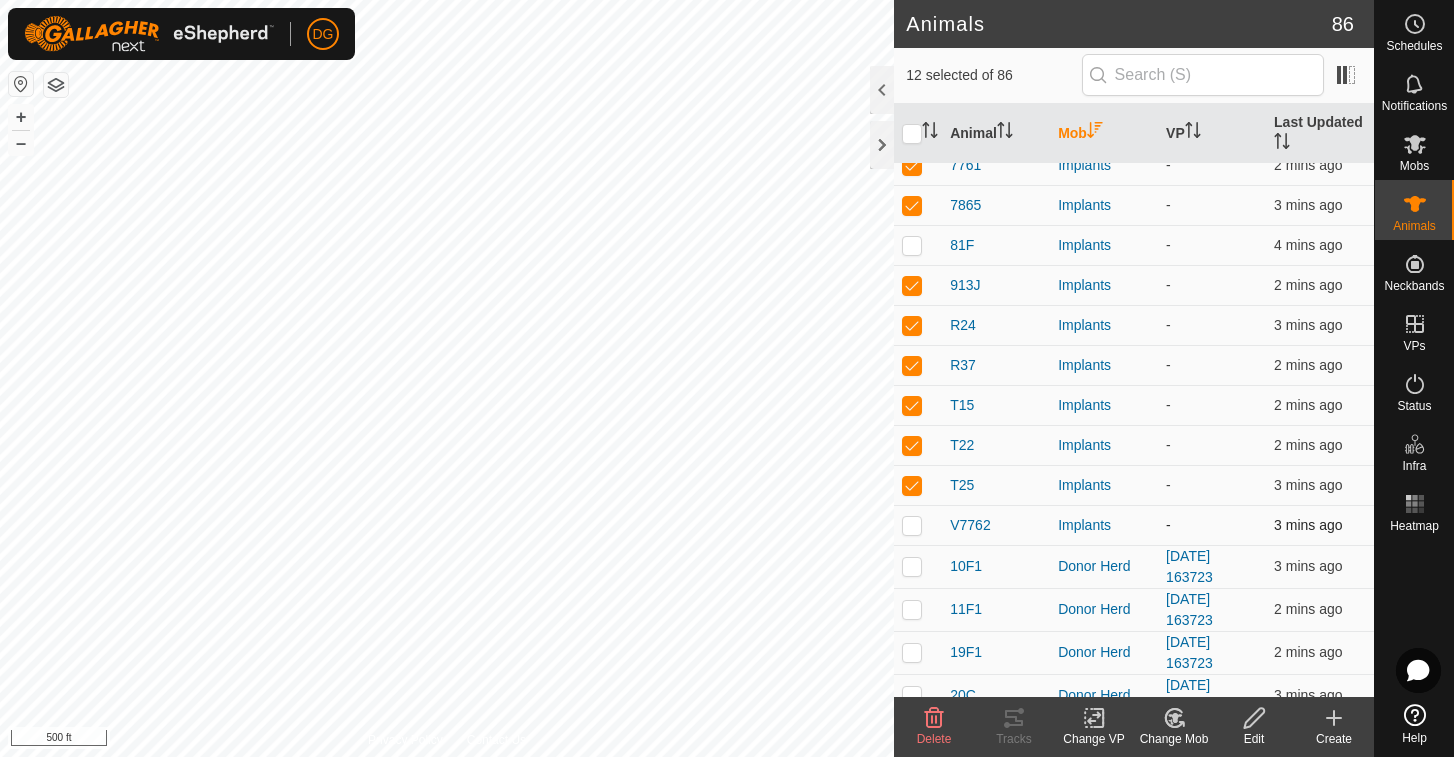 click at bounding box center [912, 525] 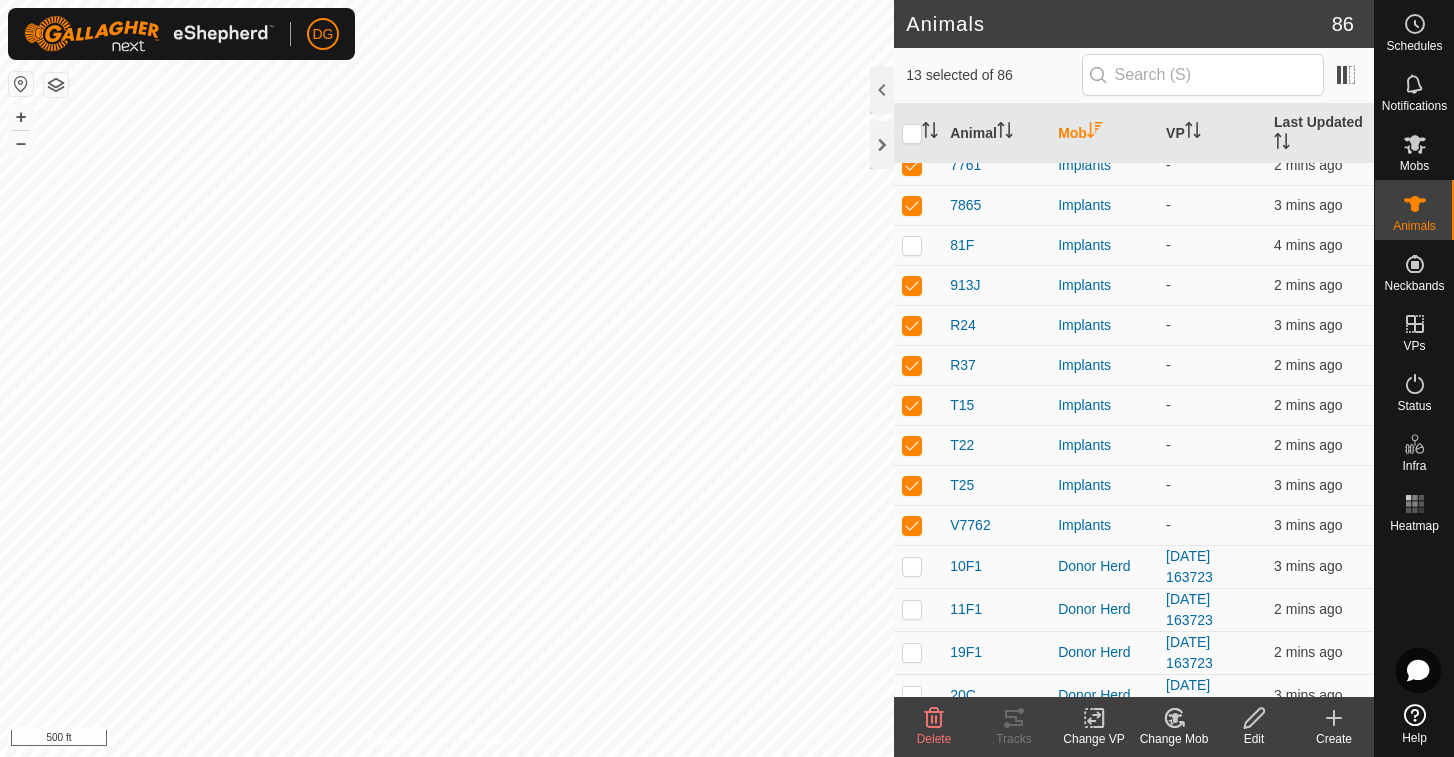 click 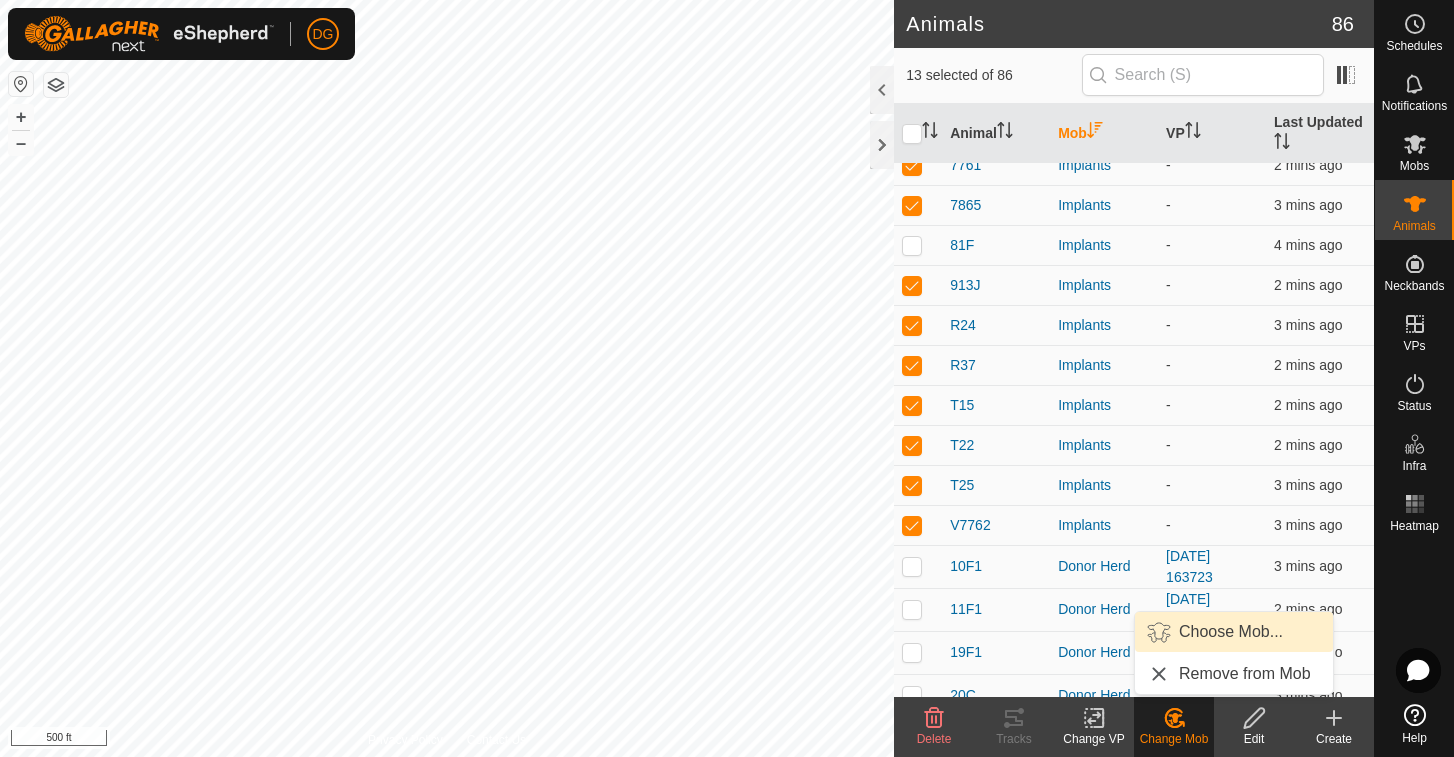 click on "Choose Mob..." at bounding box center (1234, 632) 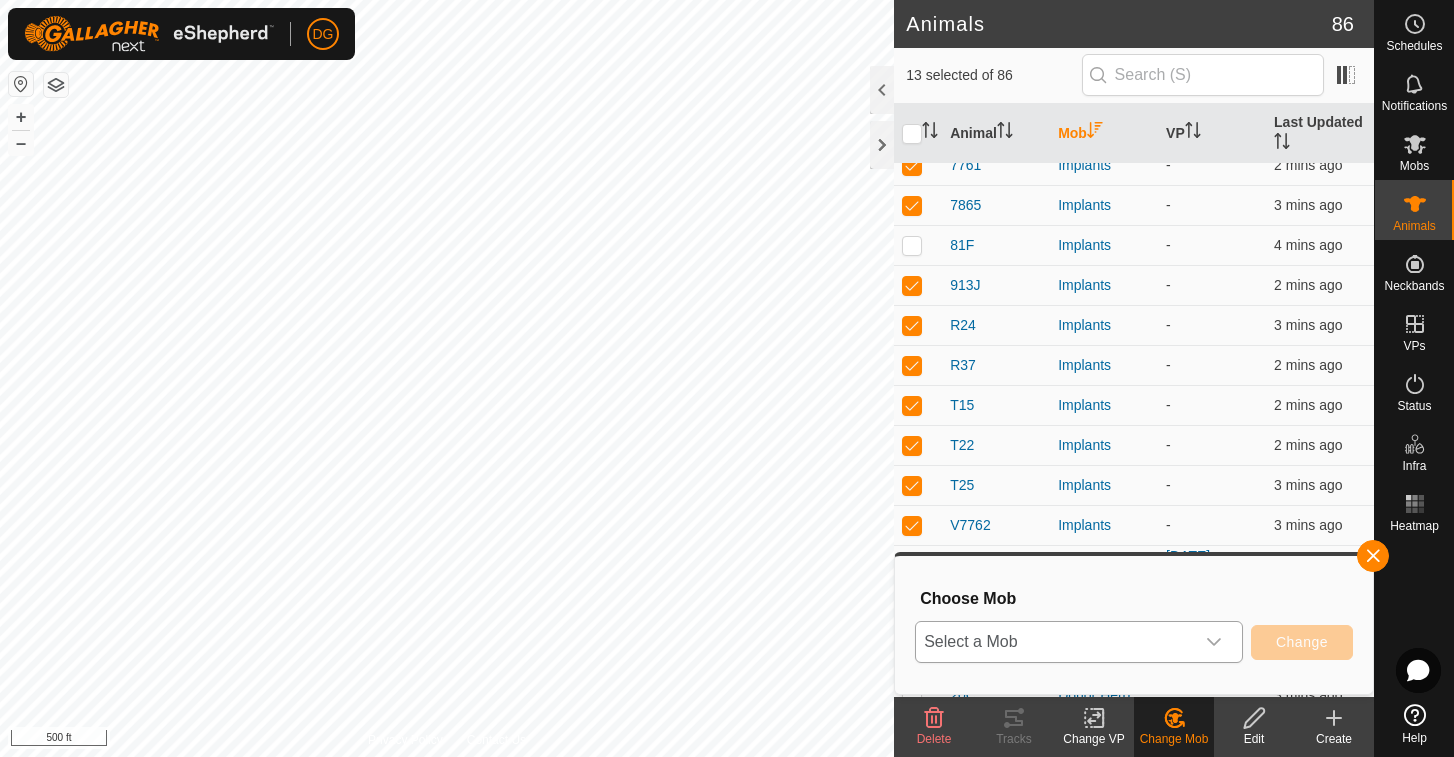 click on "Select a Mob" at bounding box center (1055, 642) 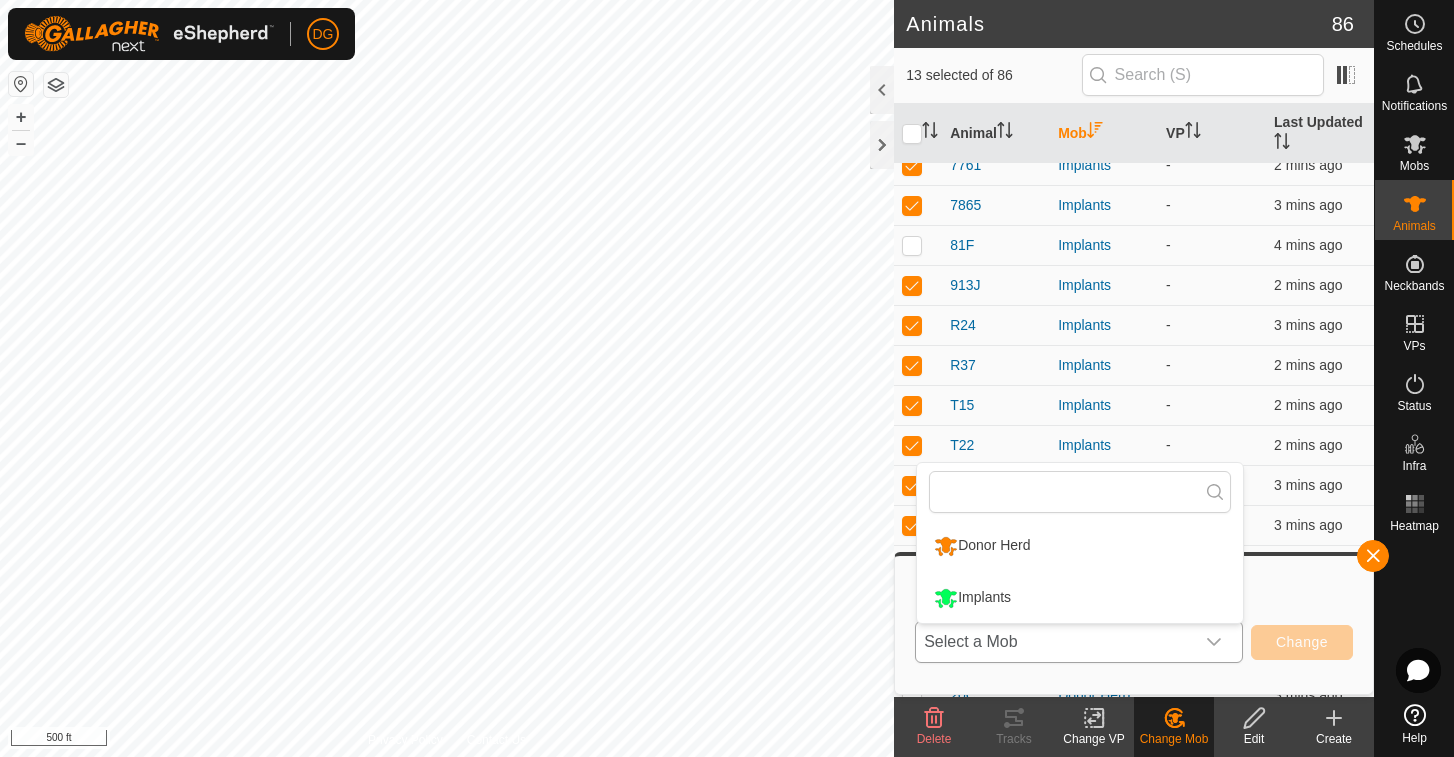 click on "Donor Herd" at bounding box center [1080, 546] 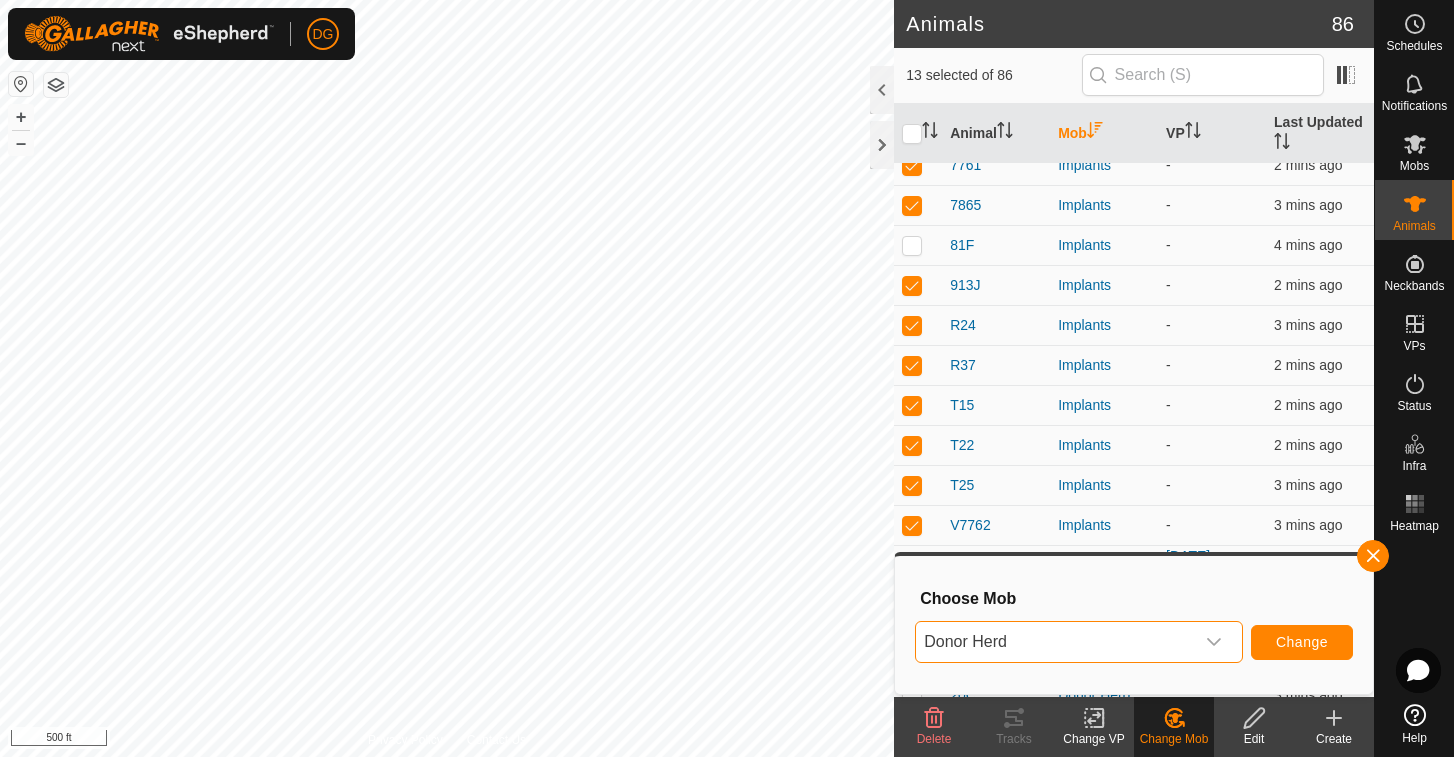 click on "Change" at bounding box center [1302, 642] 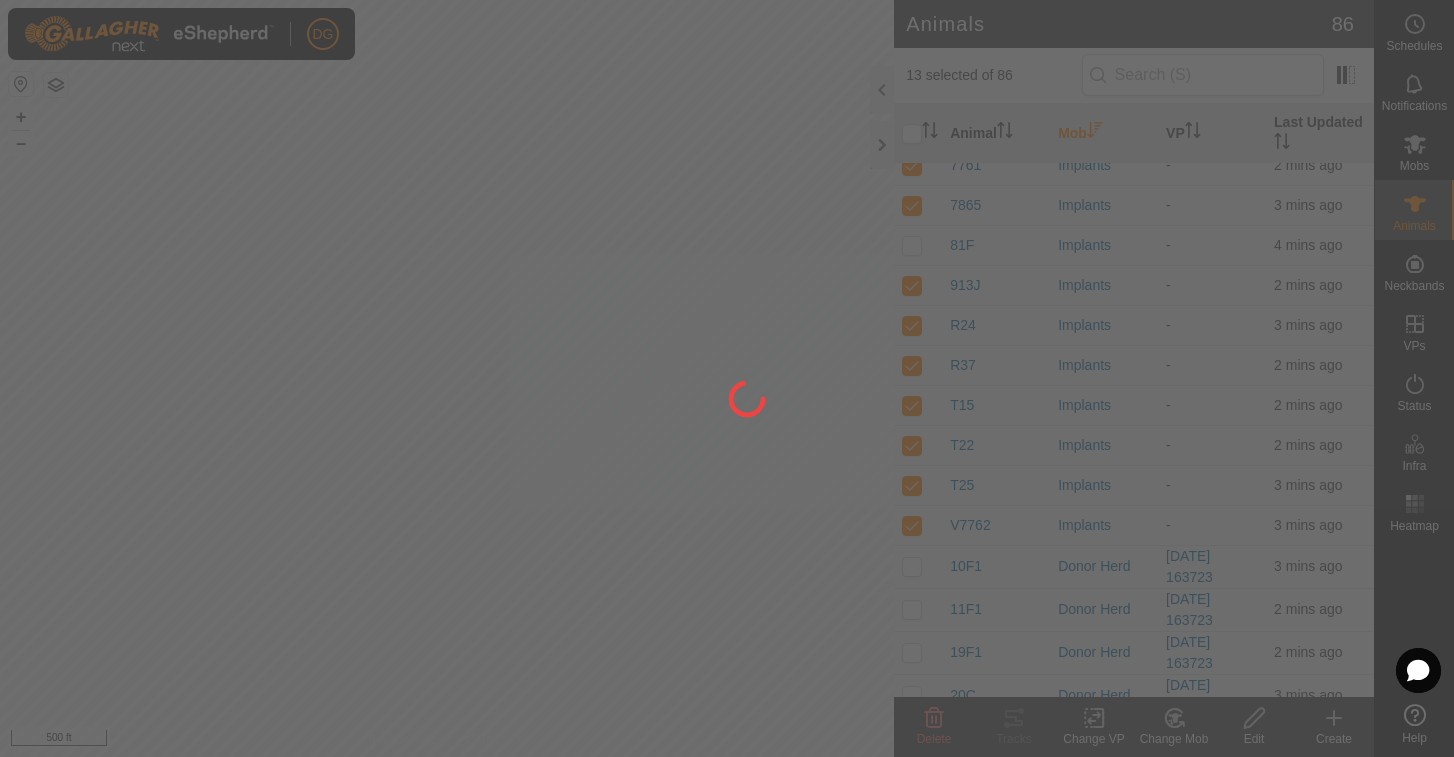 checkbox on "false" 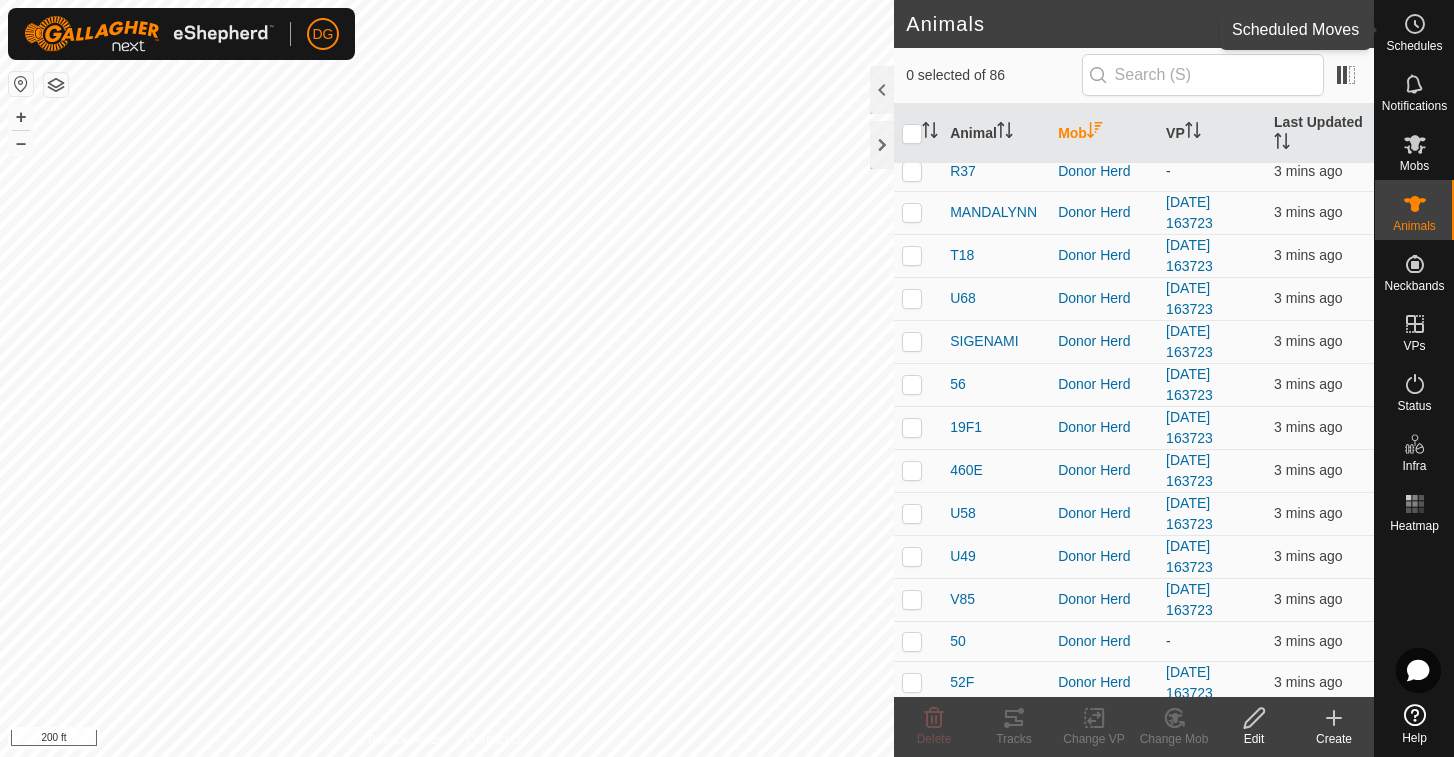 click 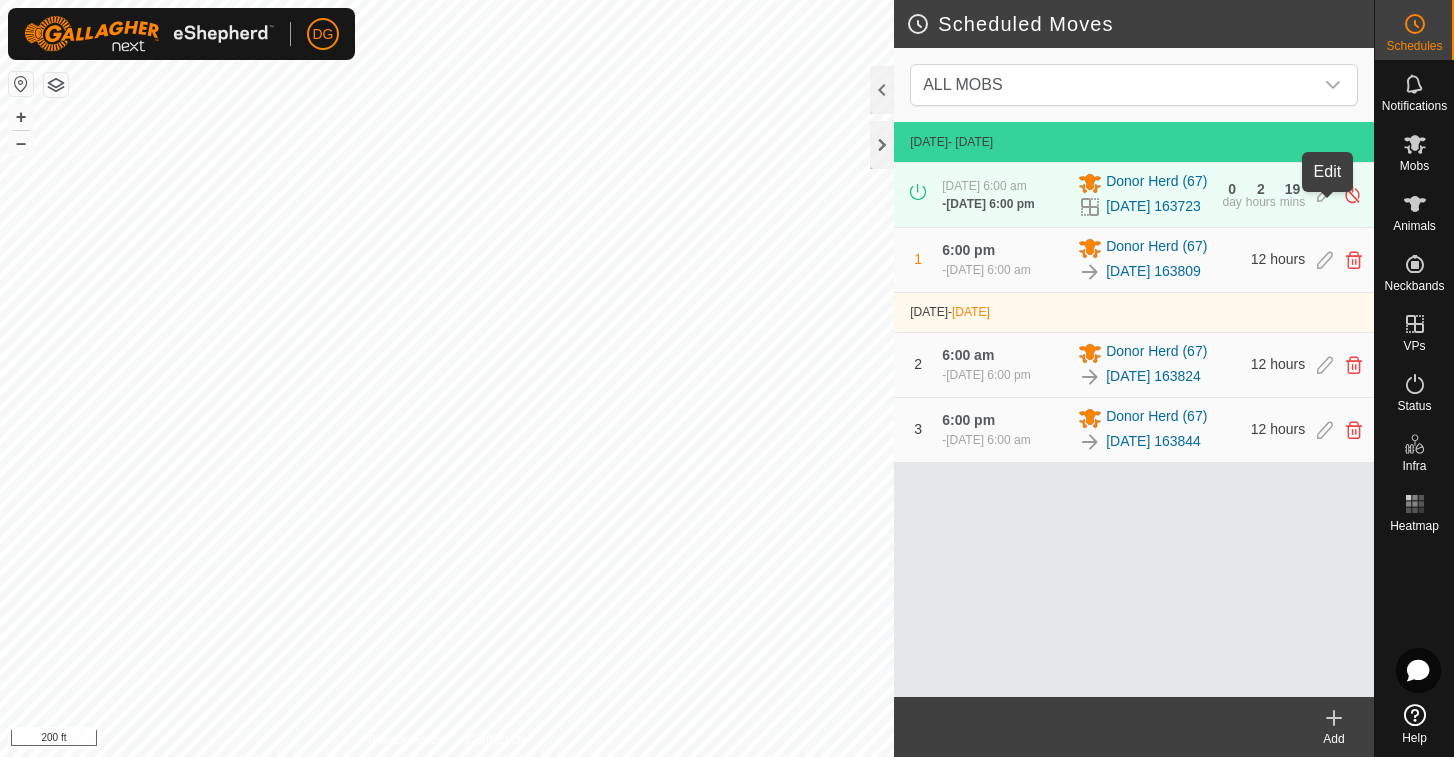 click at bounding box center [1325, 194] 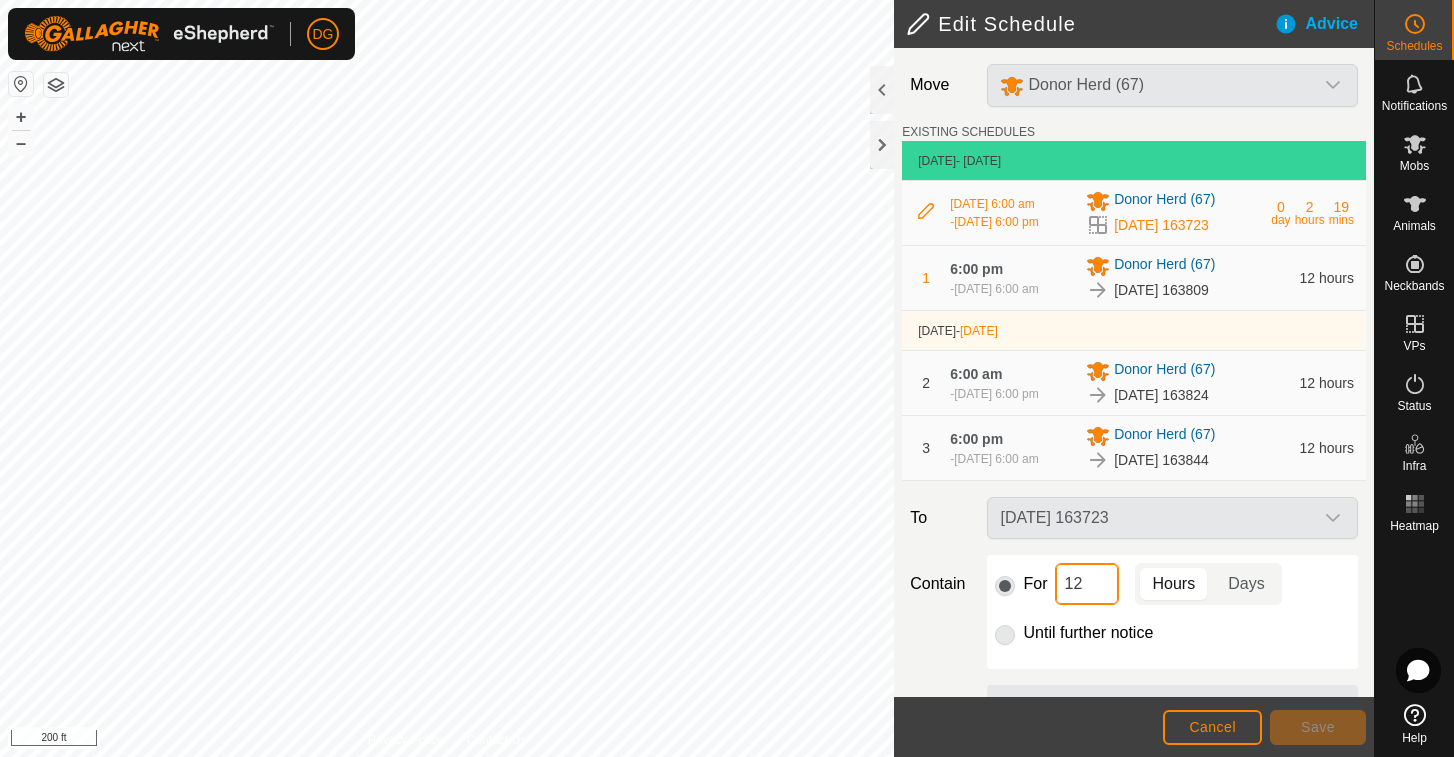 drag, startPoint x: 1091, startPoint y: 621, endPoint x: 1050, endPoint y: 619, distance: 41.04875 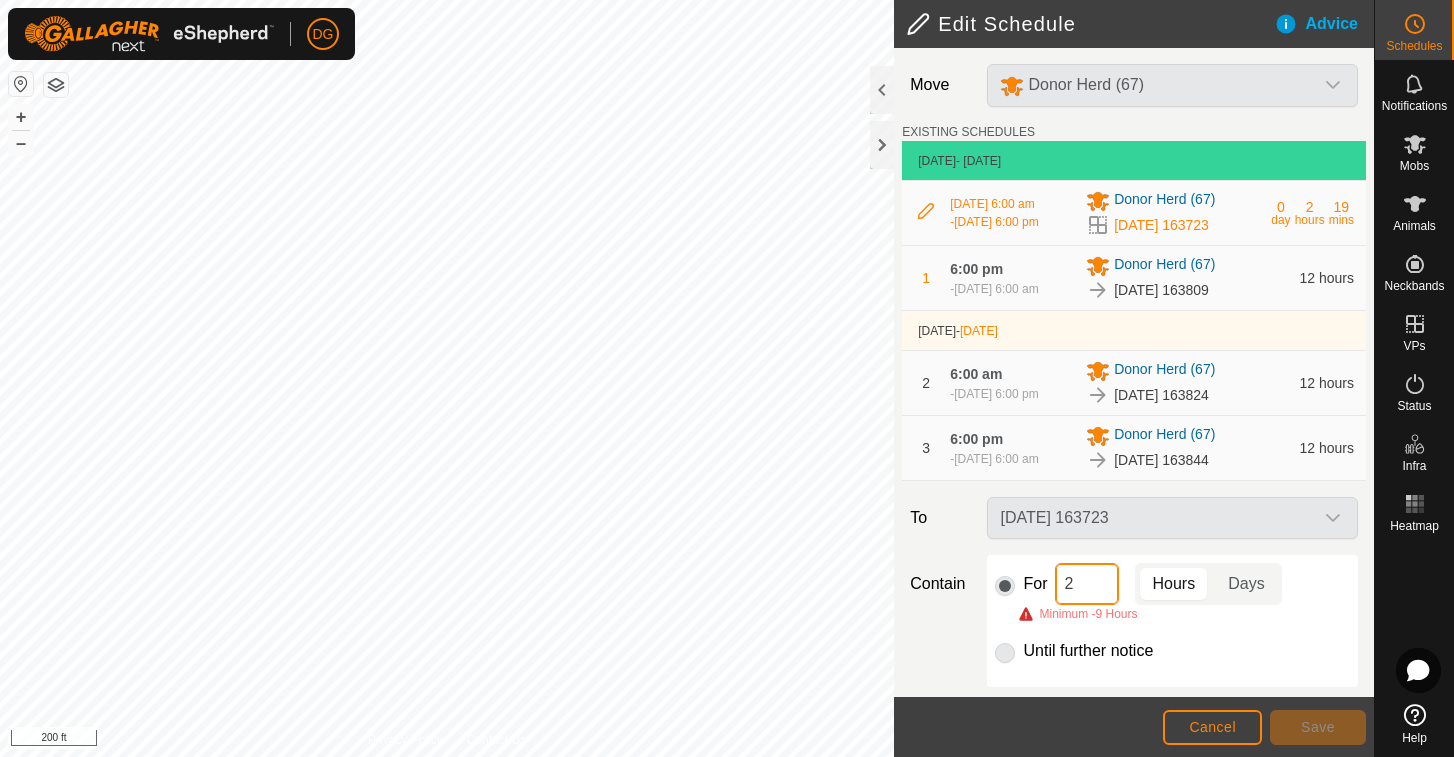 type on "24" 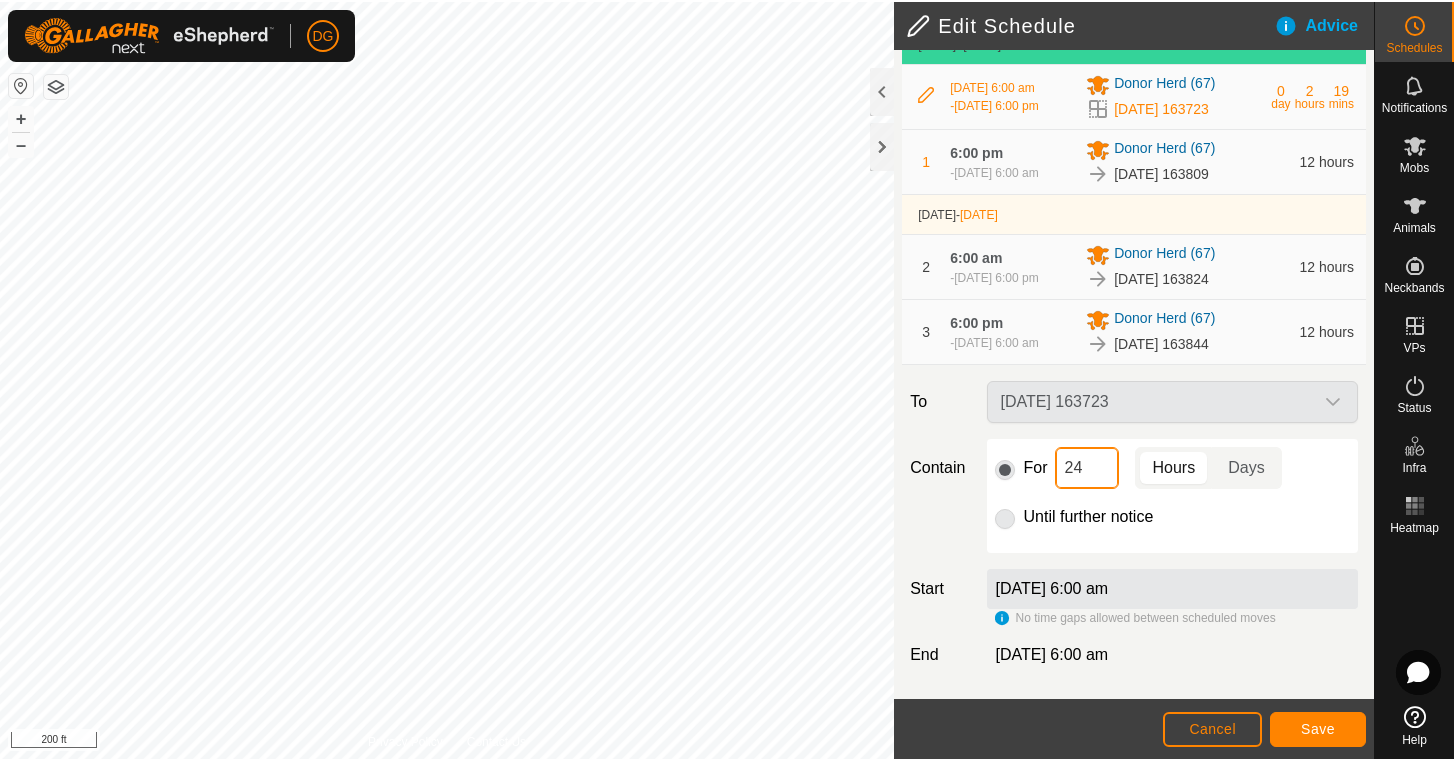 scroll, scrollTop: 151, scrollLeft: 0, axis: vertical 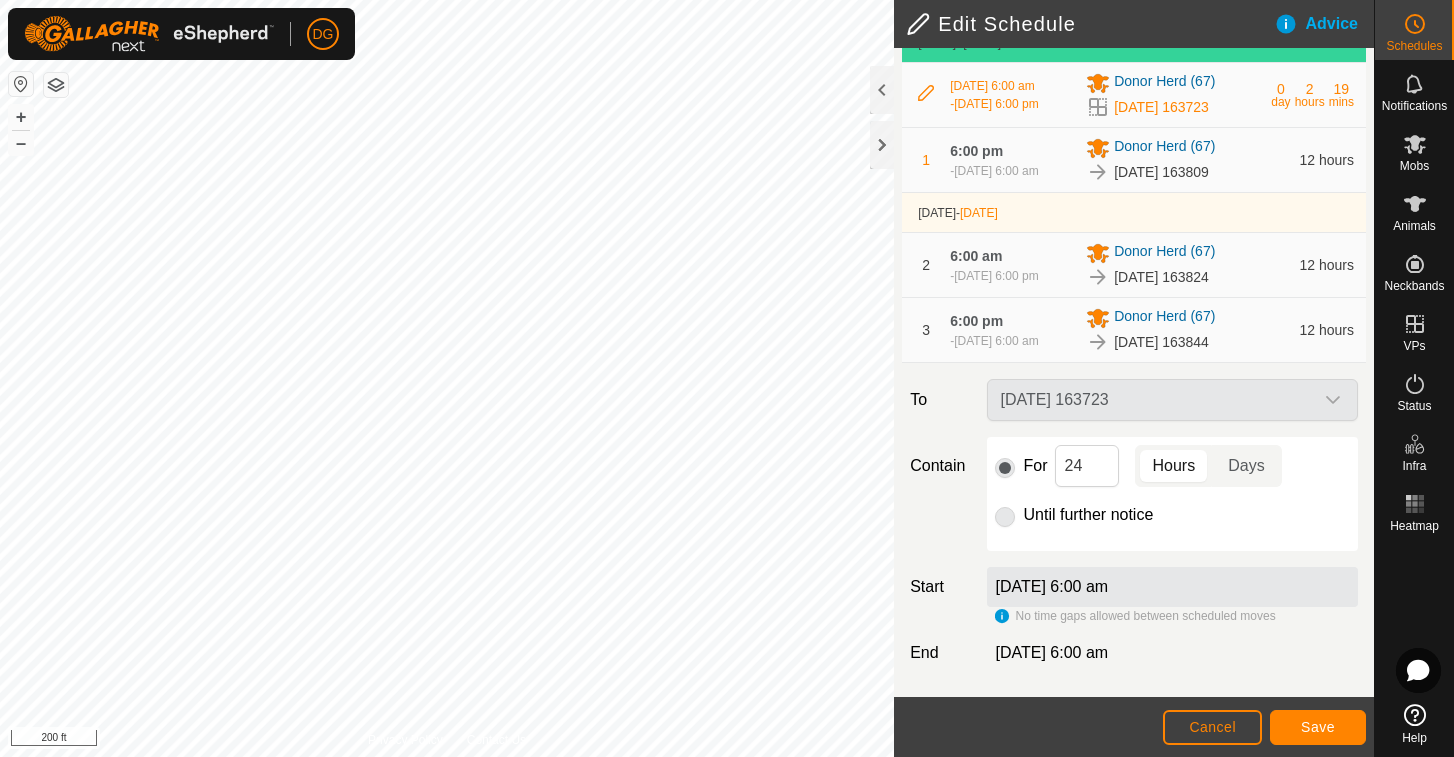 click on "Save" 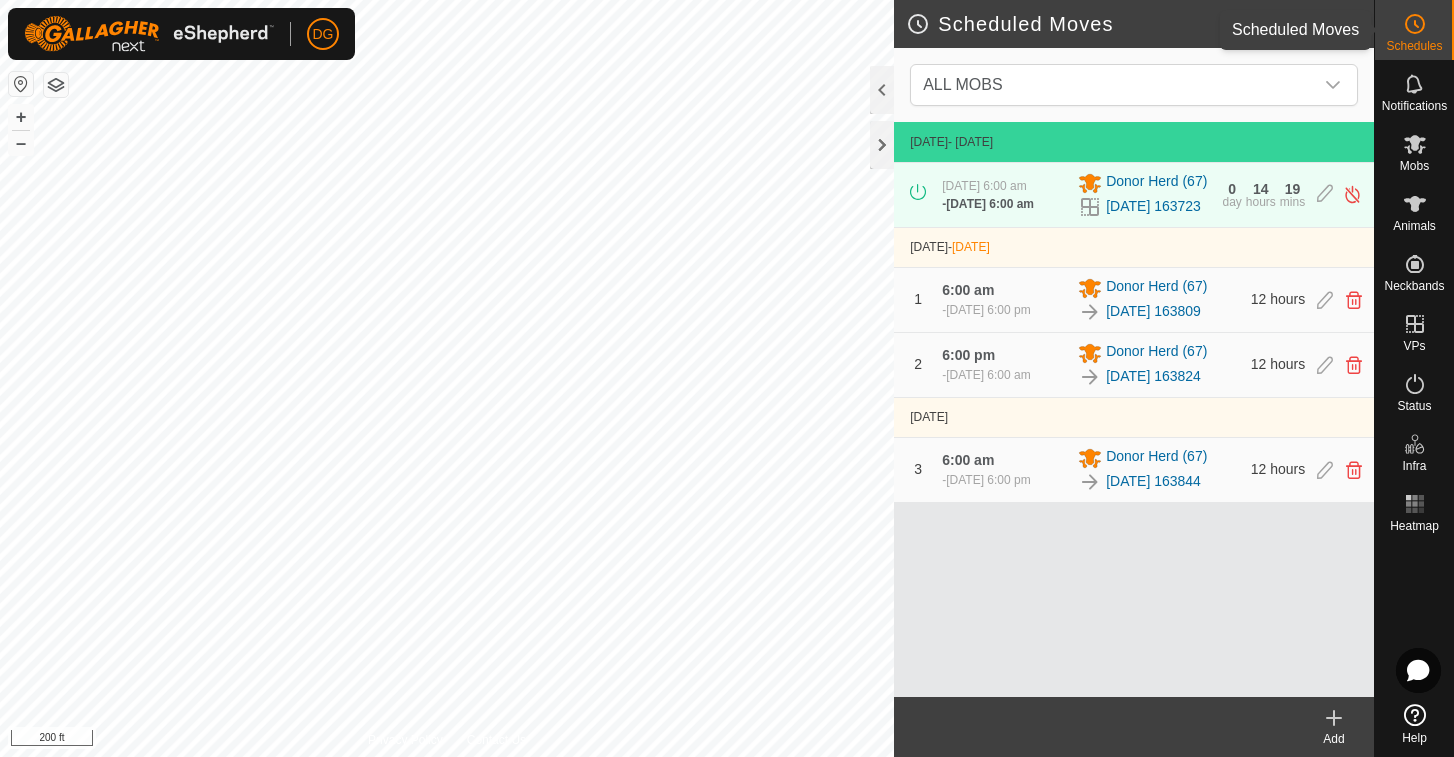 click 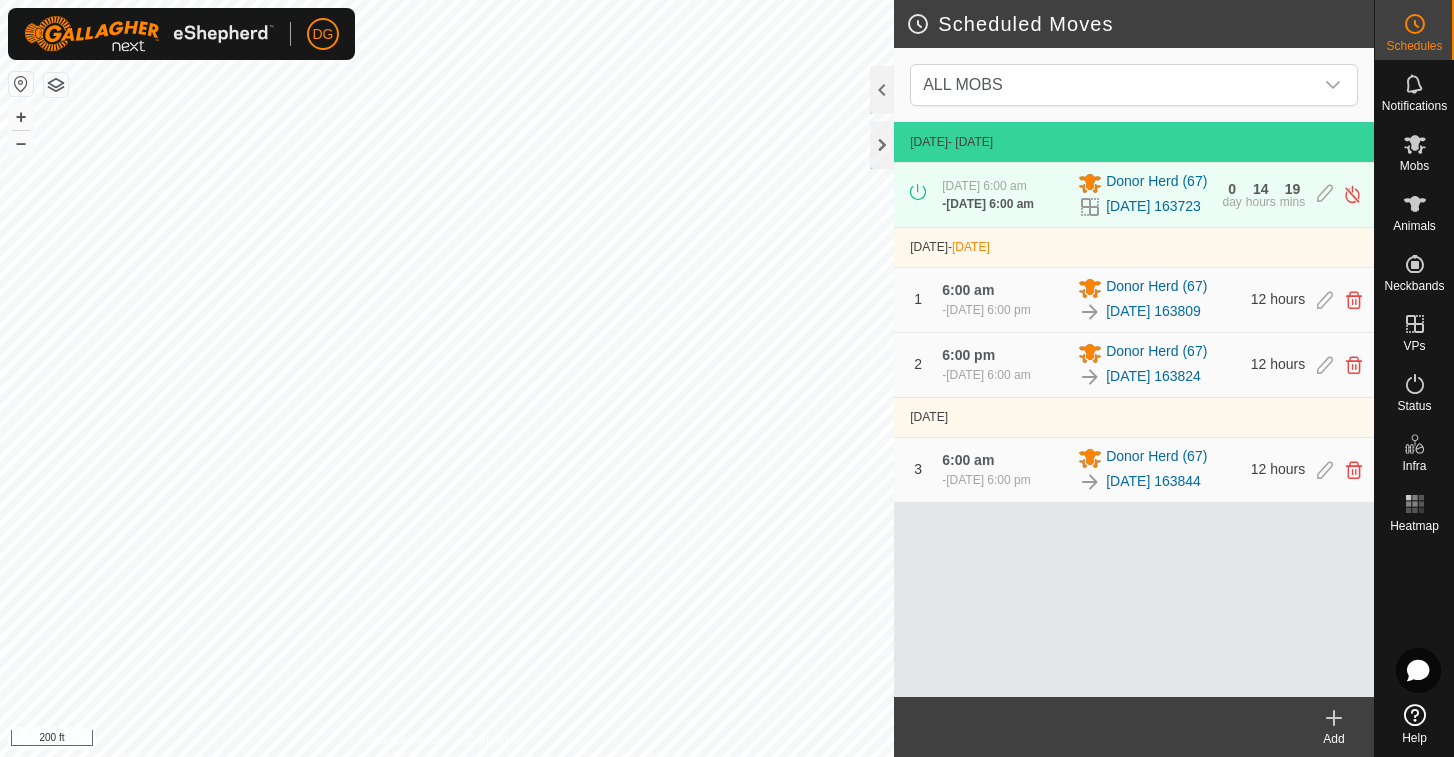 click 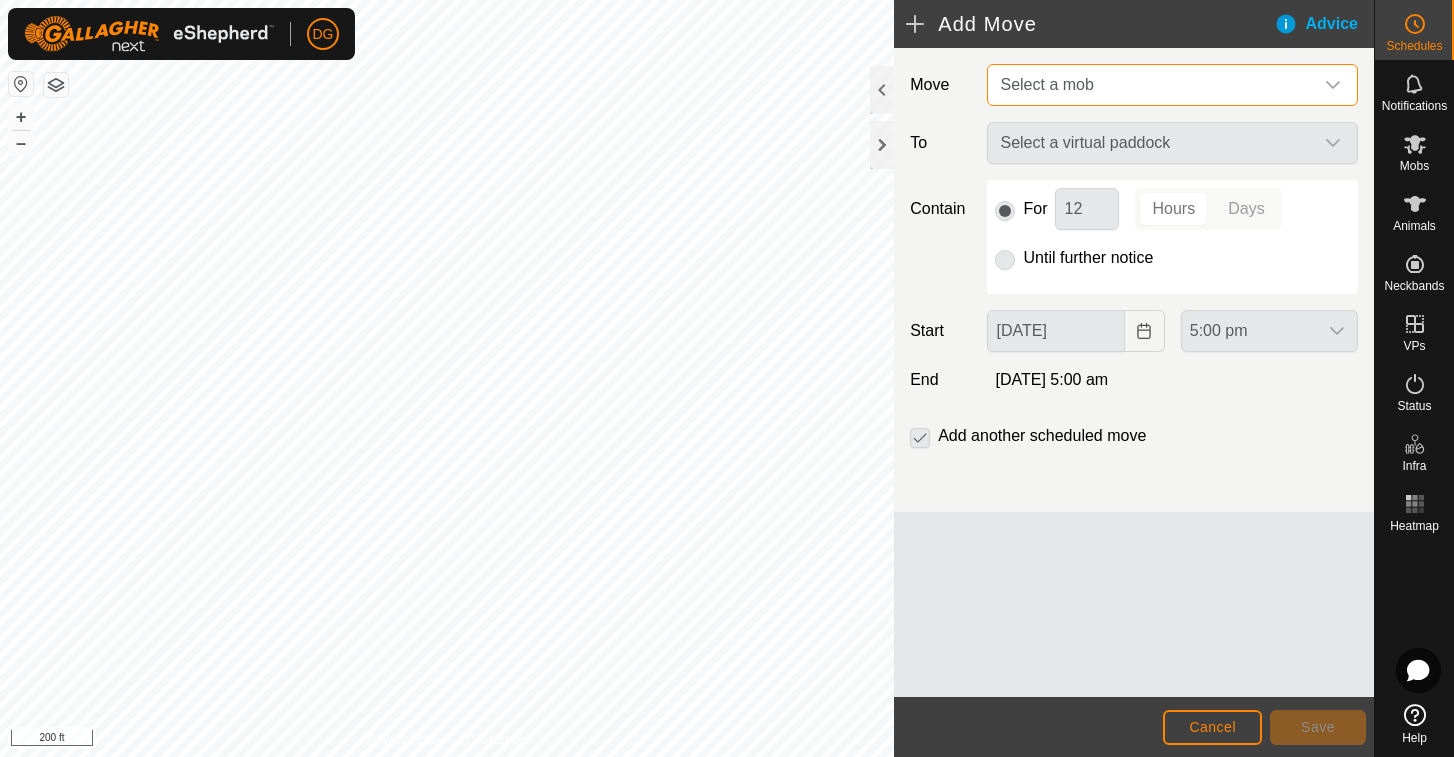 click on "Select a mob" at bounding box center (1046, 84) 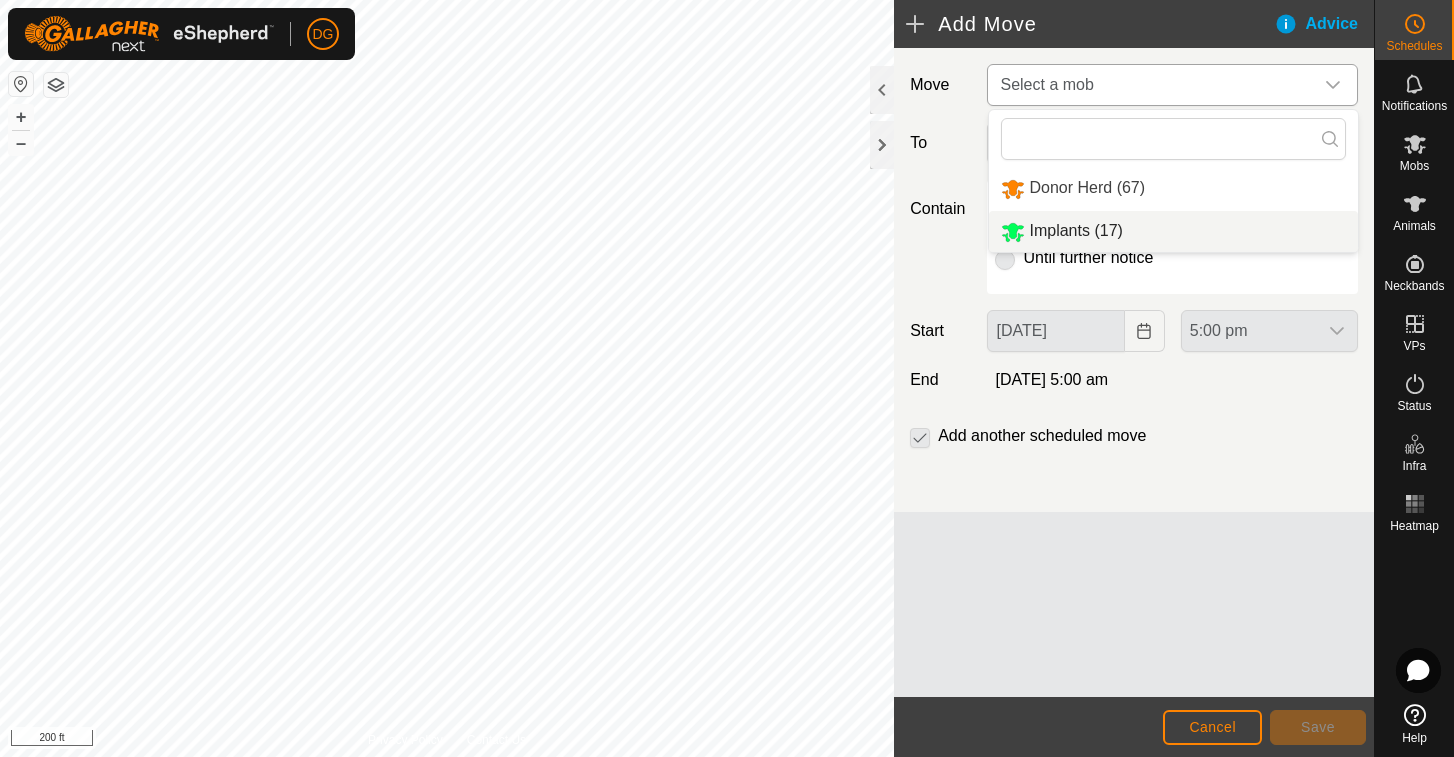 click on "Implants (17)" at bounding box center [1173, 231] 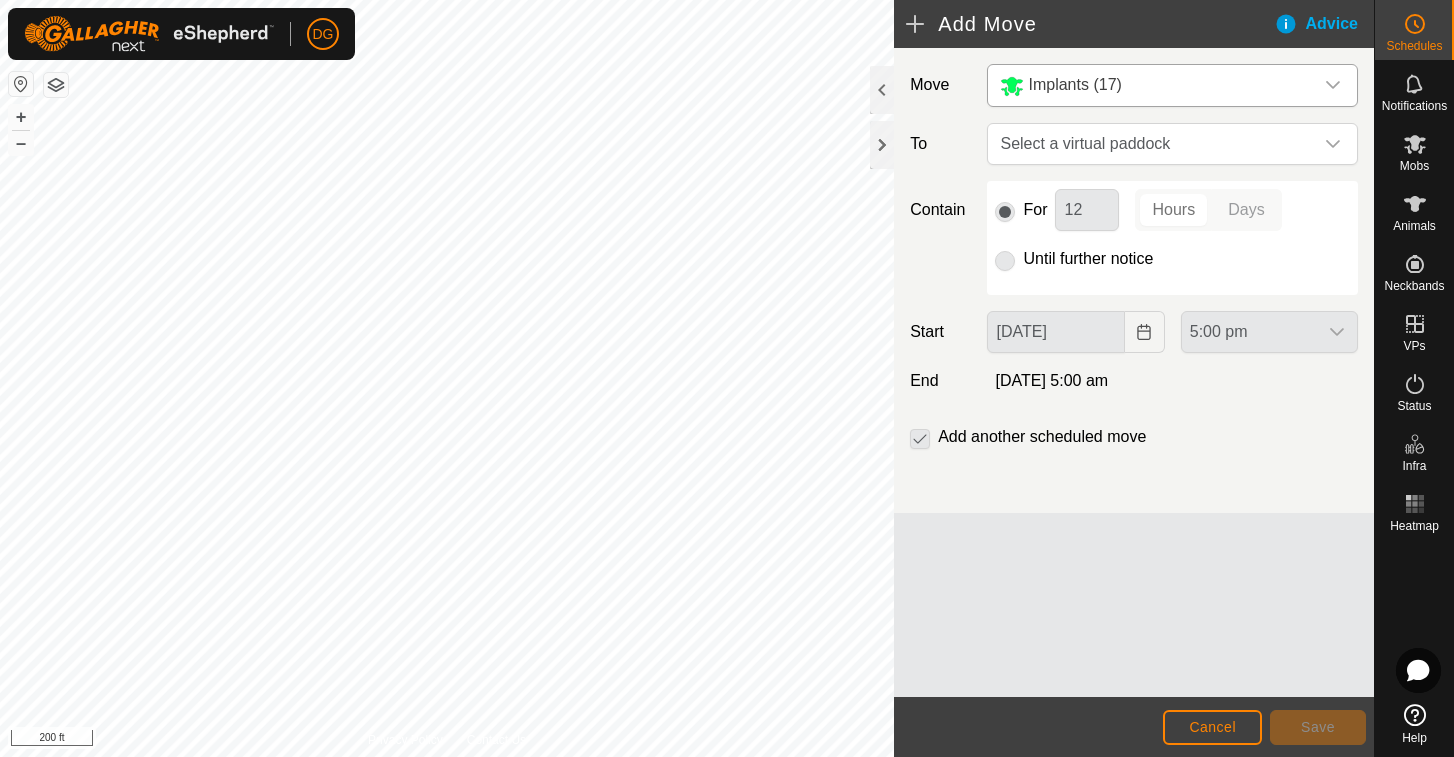 click on "Cancel" 